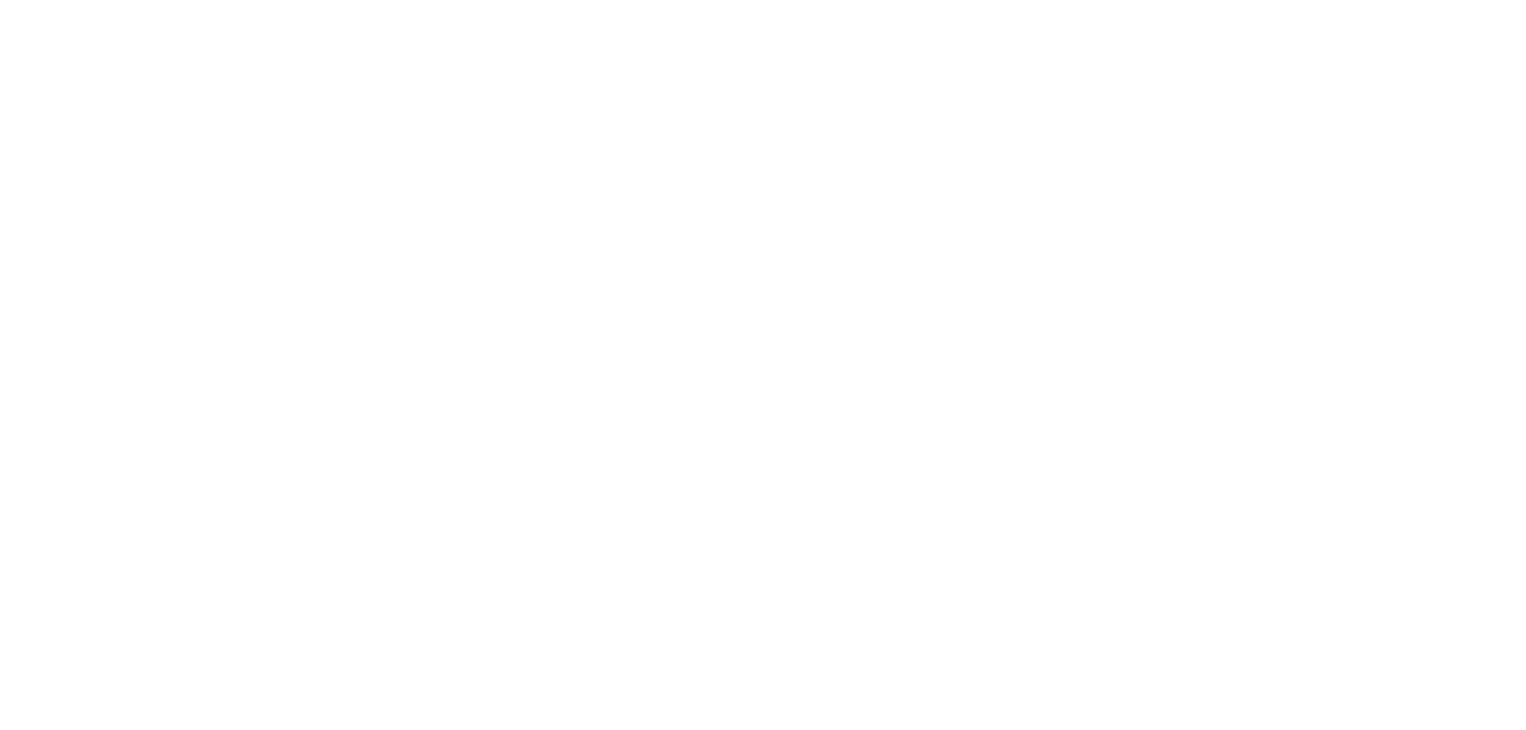 scroll, scrollTop: 0, scrollLeft: 0, axis: both 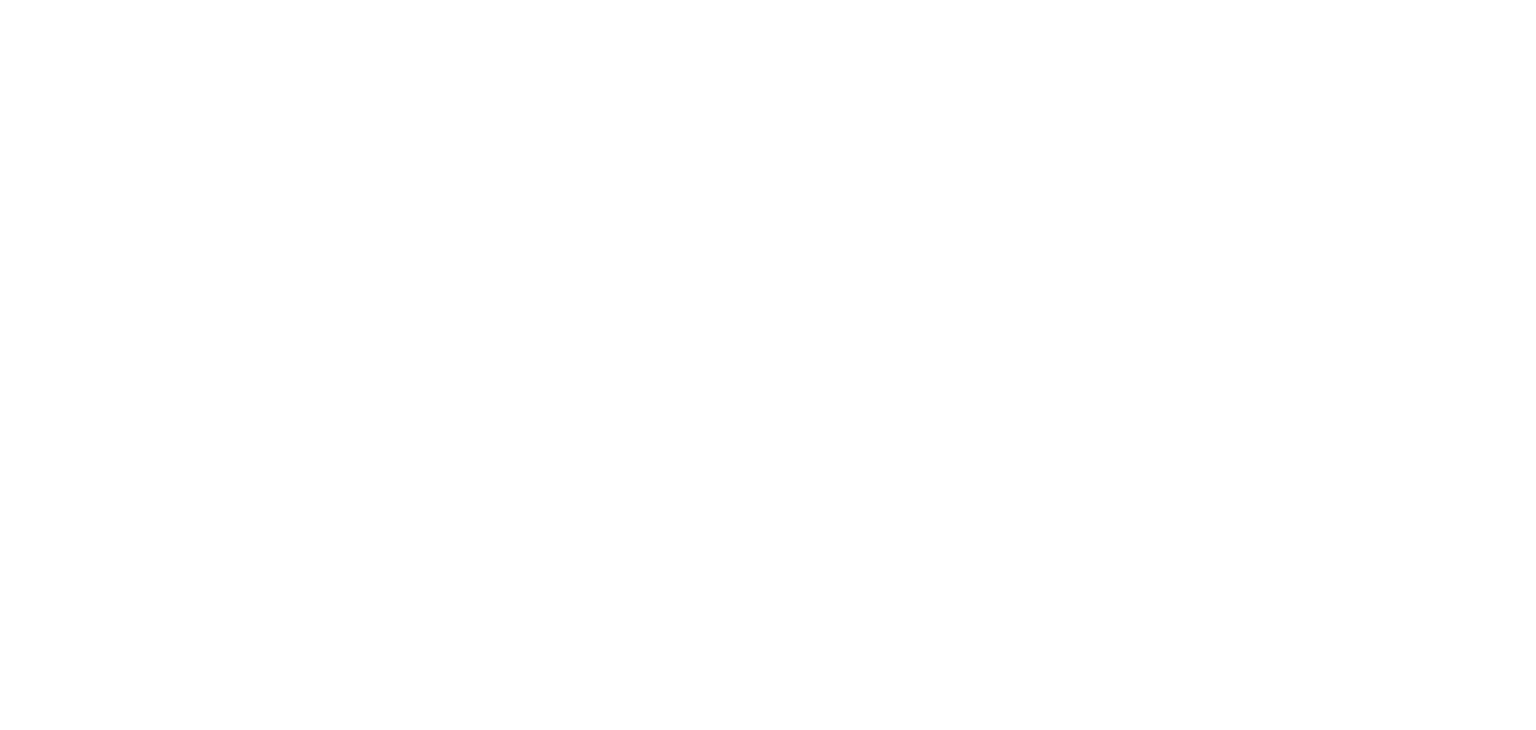 select on "*" 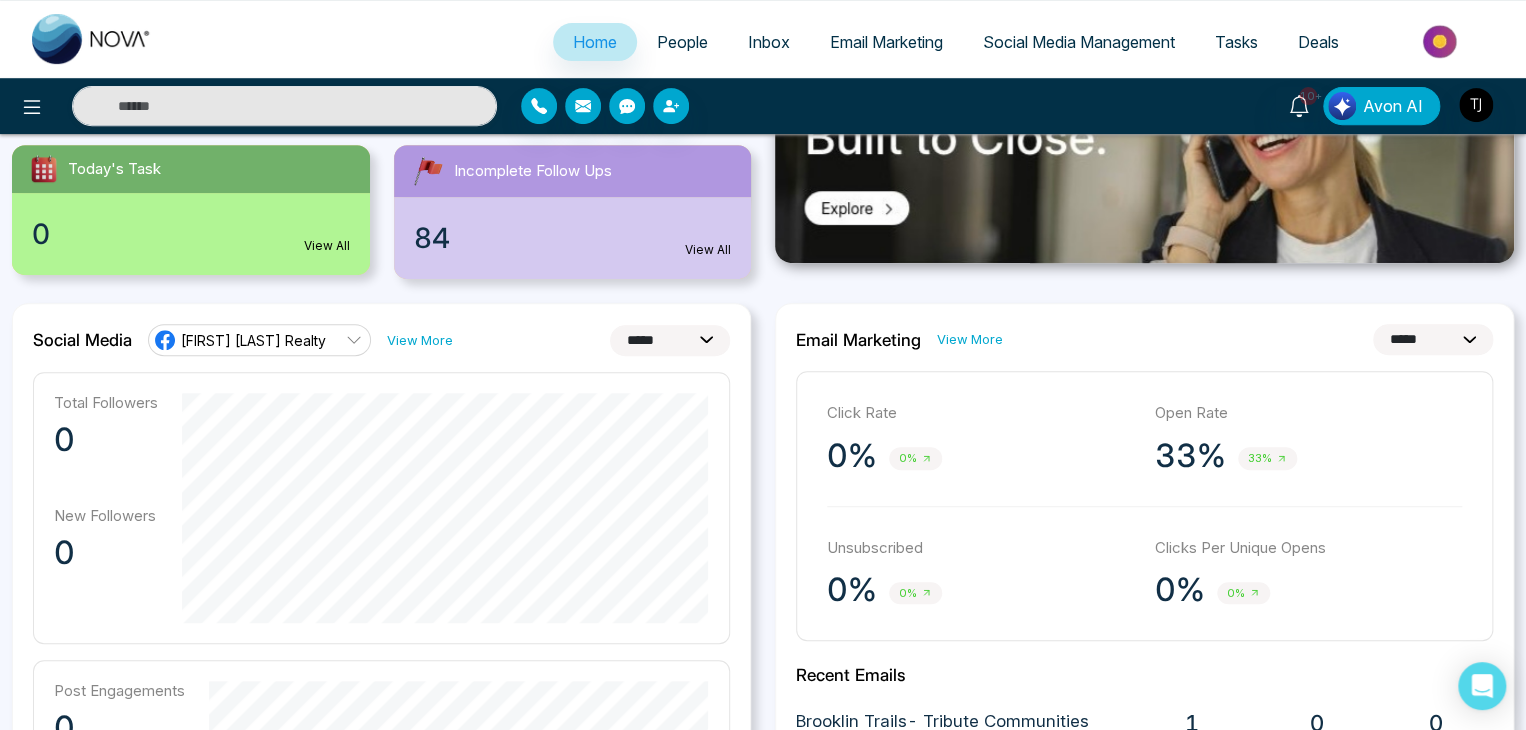 scroll, scrollTop: 368, scrollLeft: 0, axis: vertical 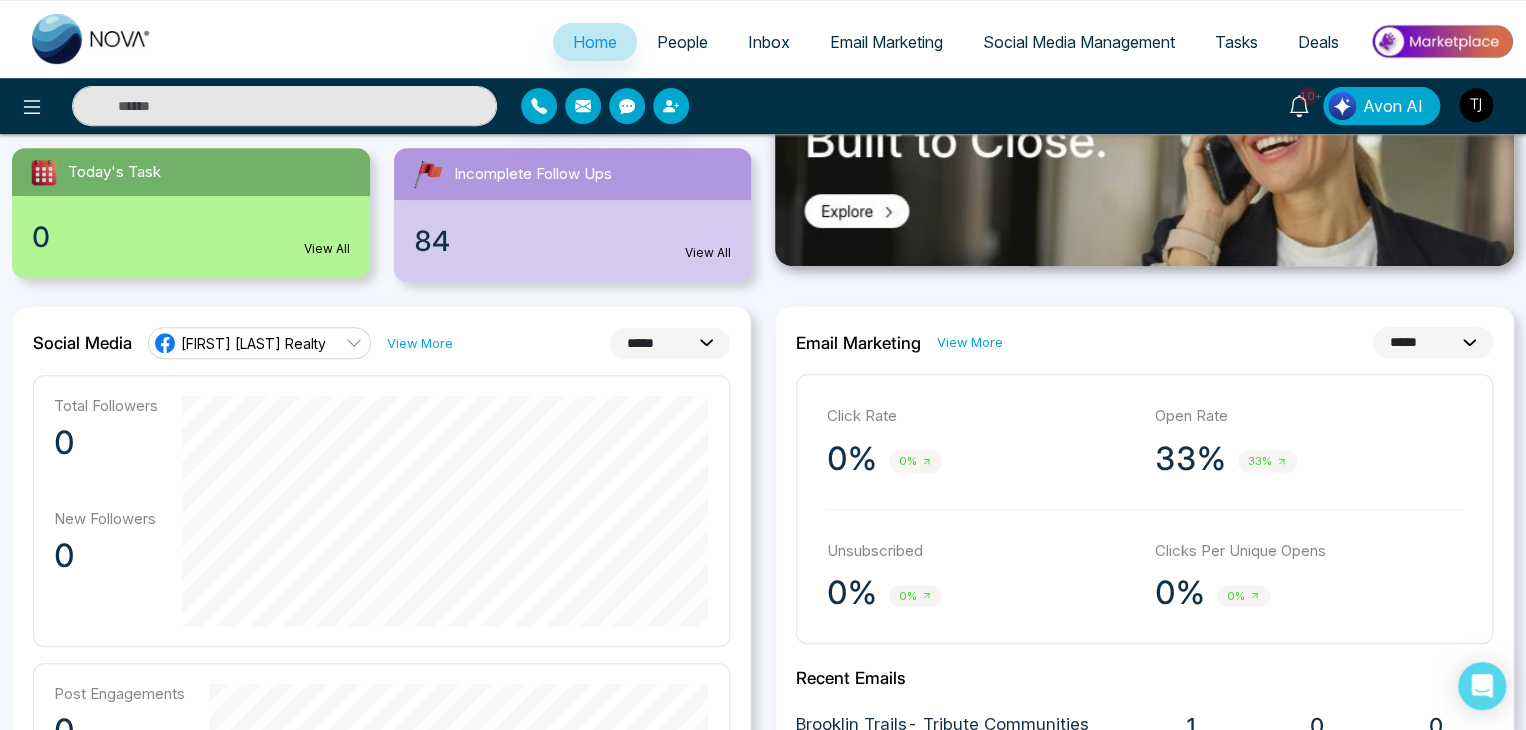 click on "Social Media Management" at bounding box center (1079, 42) 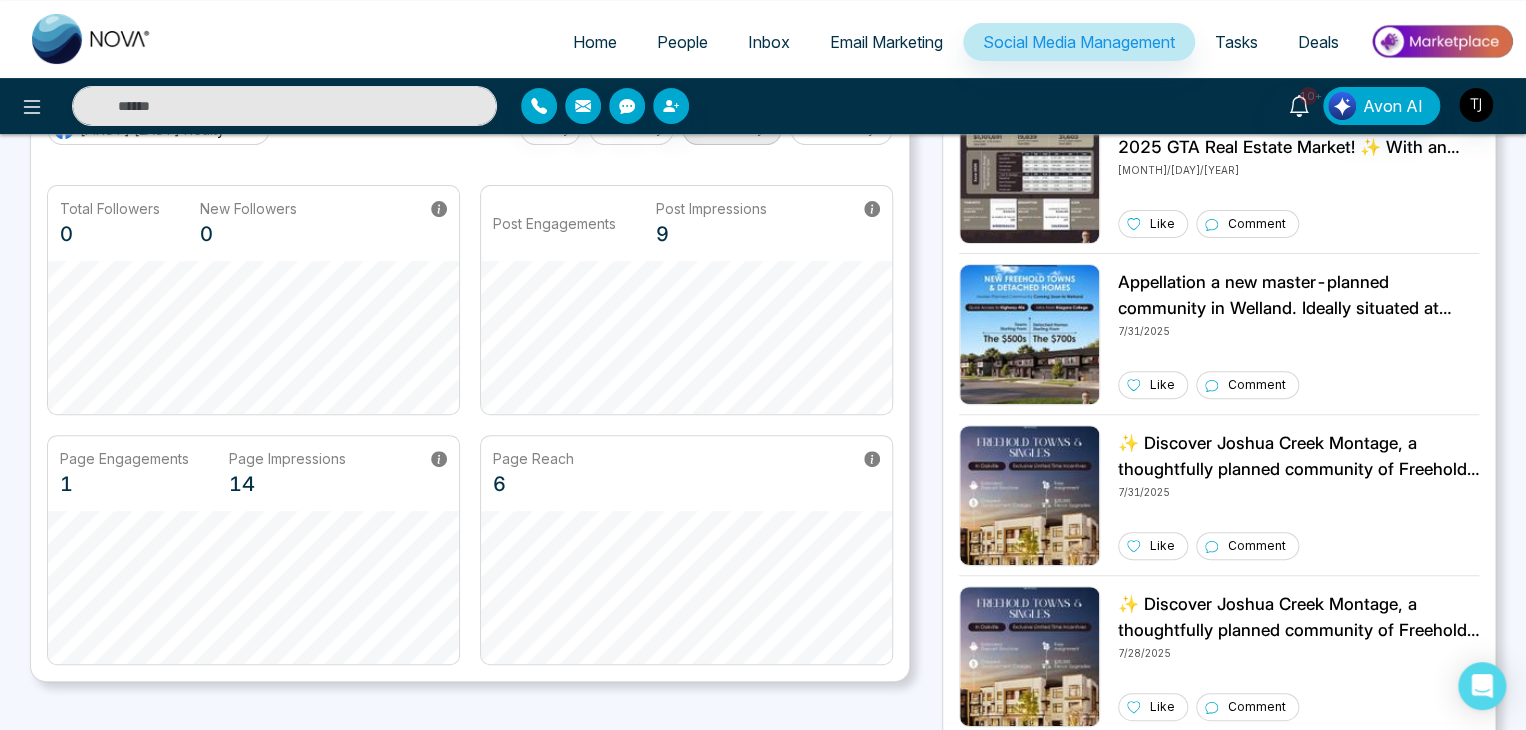 scroll, scrollTop: 0, scrollLeft: 0, axis: both 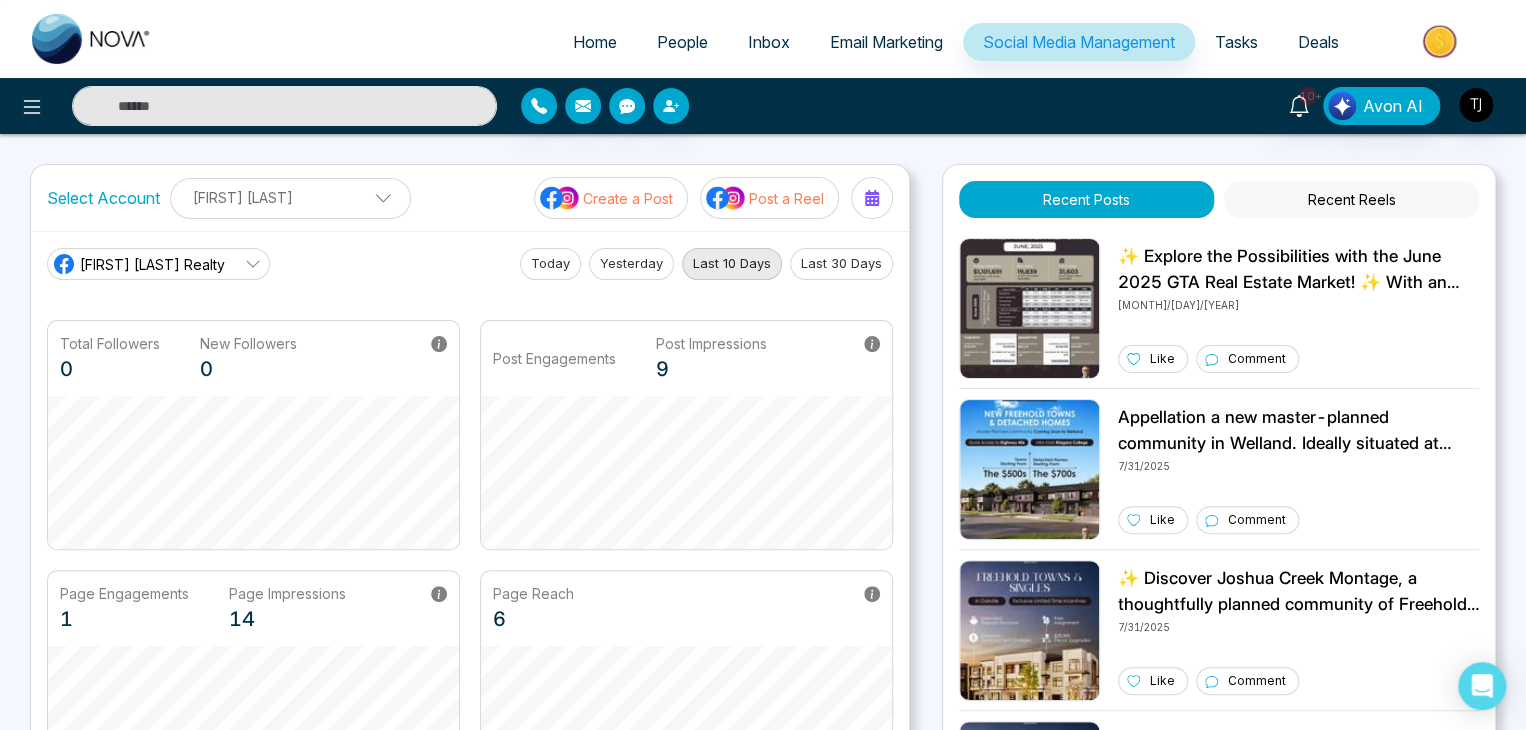 click on "Recent Reels" at bounding box center [1351, 199] 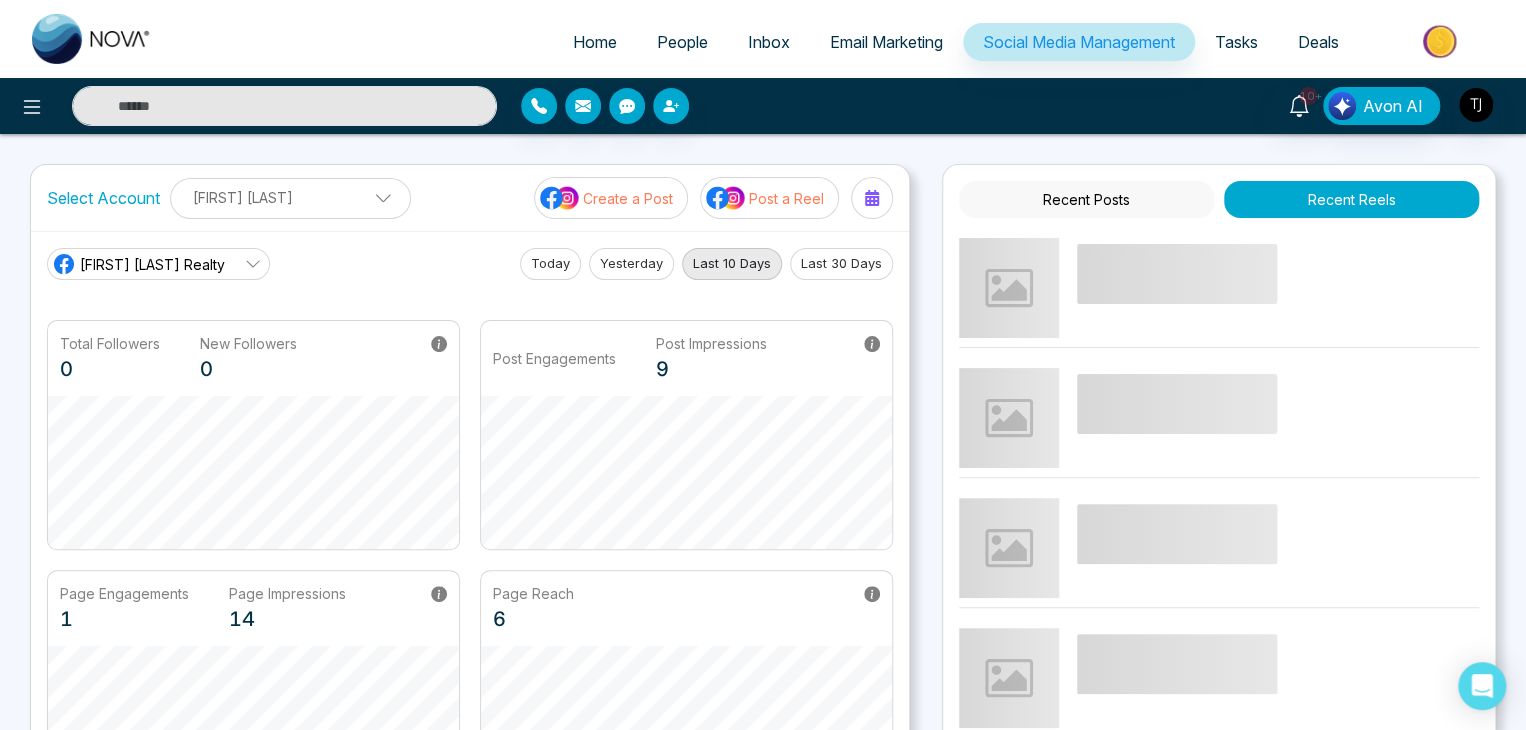 click on "Recent Posts" at bounding box center (1086, 199) 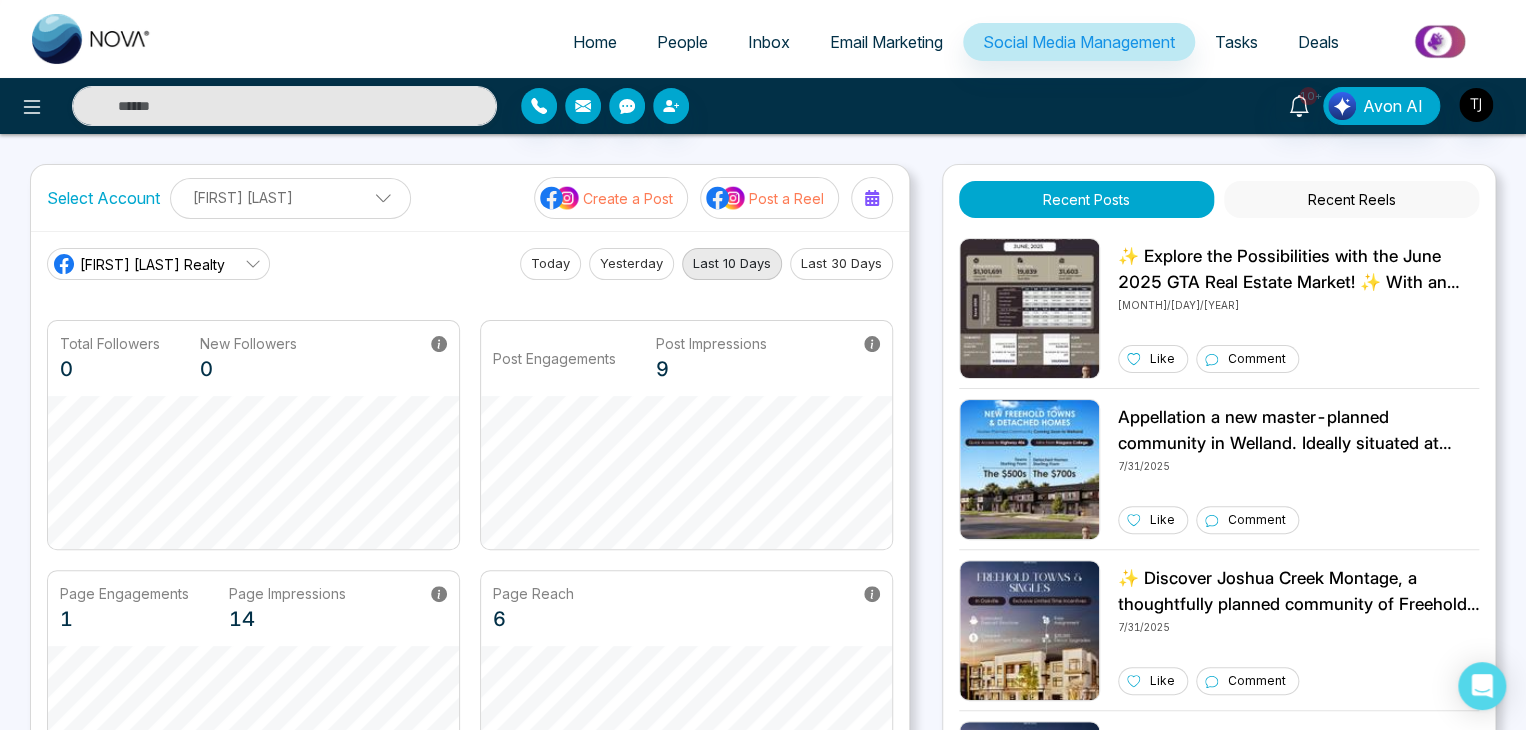 click on "Select Account [FIRST] [LAST]     [FIRST] [LAST]      Add Social Accounts   Create a Post Post a Reel [FIRST] [LAST] Realty Today Yesterday Last 10 Days Last 30 Days Total Followers 0 New Followers 0 Post Engagements Post Impressions 9 Page Engagements 1 Page Impressions 14 Page Reach 6 Recent Posts Recent Reels ✨ Explore the Possibilities with the June 2025 GTA Real Estate Market! ✨
With an average selling price of $1,101,691, and over 19,800 new listings, the market full of opportunity for buyers and investors alike. 🏡From the urban energy of Toronto to the upscale lifestyle in Vaughan, the Greater Toronto Area offers homes to match every vision and budget. Plus, with active listings up 30.8%, there’s never been a better time to explore your next move.
Let’s turn today’s market into your next big opportunity! 💼🔑
#realestate #gtarealestate #marketwatch #luxuryliving #investmentproperty #torontorealestate #buyersmarket #newlistings #homeownership #canadianrealestate #June 2025 [MONTH]/[DAY]/[YEAR]   Like" at bounding box center [763, 524] 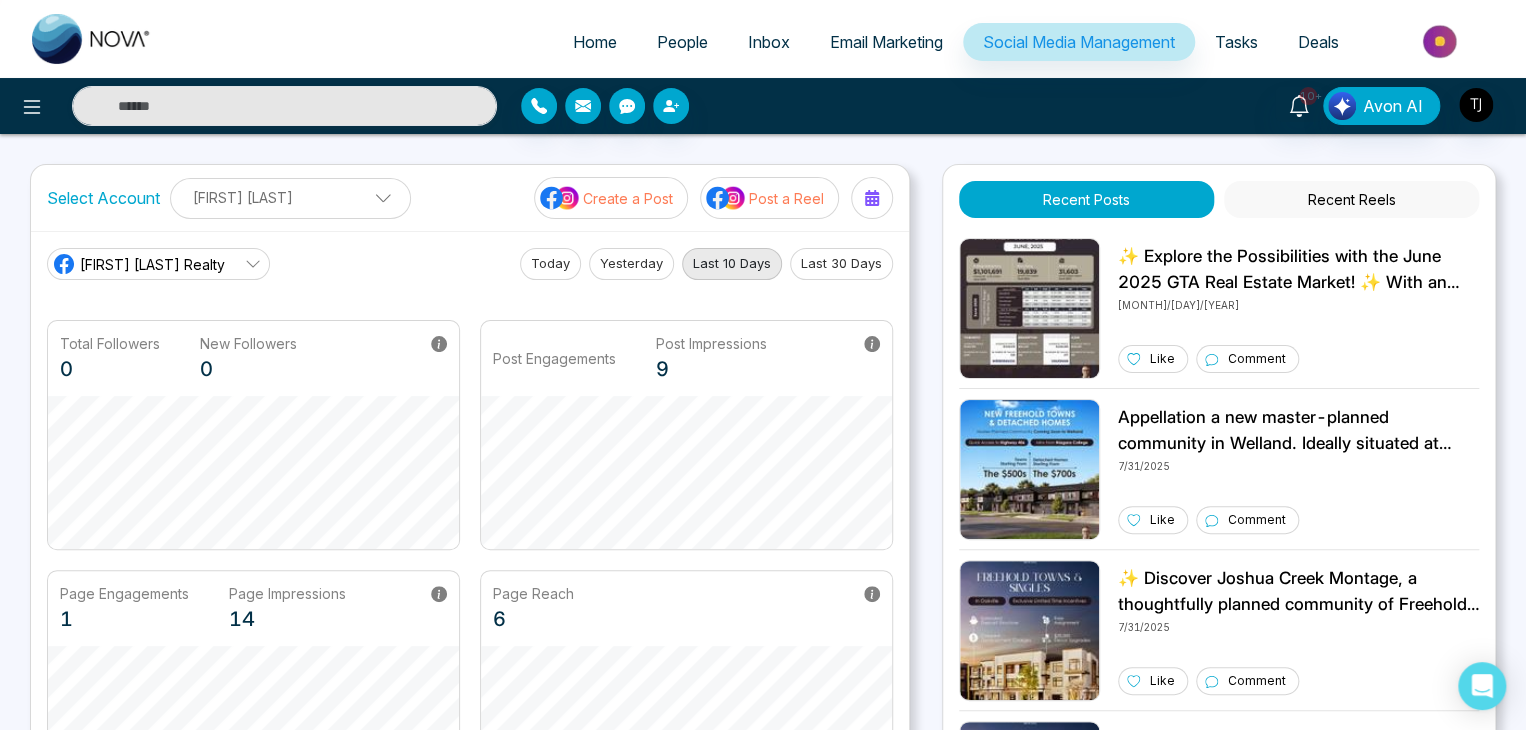 click on "Select Account [FIRST] [LAST]     [FIRST] [LAST]      Add Social Accounts   Create a Post Post a Reel [FIRST] [LAST] Realty Today Yesterday Last 10 Days Last 30 Days Total Followers 0 New Followers 0 Post Engagements Post Impressions 9 Page Engagements 1 Page Impressions 14 Page Reach 6 Recent Posts Recent Reels ✨ Explore the Possibilities with the June 2025 GTA Real Estate Market! ✨
With an average selling price of $1,101,691, and over 19,800 new listings, the market full of opportunity for buyers and investors alike. 🏡From the urban energy of Toronto to the upscale lifestyle in Vaughan, the Greater Toronto Area offers homes to match every vision and budget. Plus, with active listings up 30.8%, there’s never been a better time to explore your next move.
Let’s turn today’s market into your next big opportunity! 💼🔑
#realestate #gtarealestate #marketwatch #luxuryliving #investmentproperty #torontorealestate #buyersmarket #newlistings #homeownership #canadianrealestate #June 2025 [MONTH]/[DAY]/[YEAR]   Like" at bounding box center (763, 524) 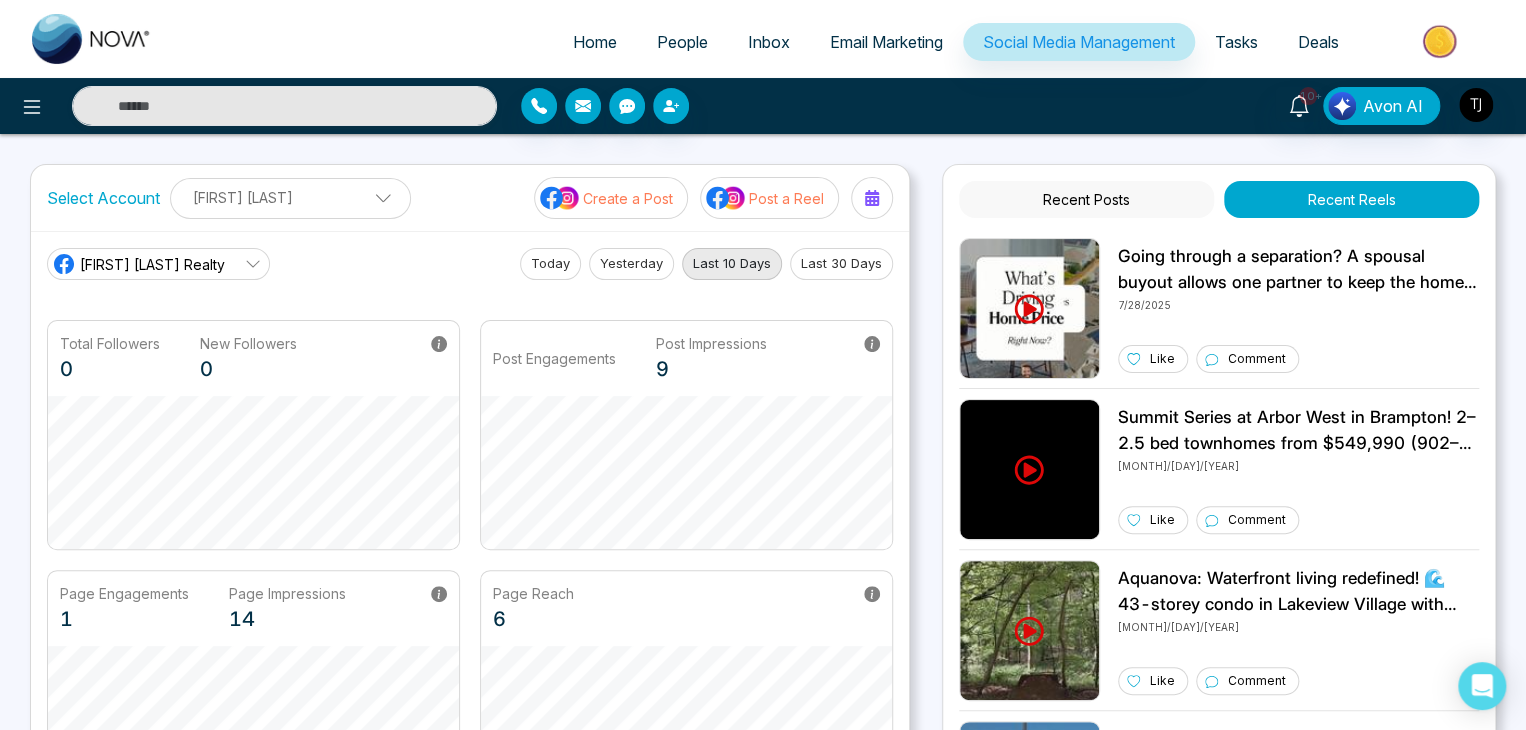 click on "Select Account [FIRST] [LAST]     [FIRST] [LAST]      Add Social Accounts   Create a Post Post a Reel [FIRST] [LAST] Realty Today Yesterday Last 10 Days Last 30 Days Total Followers 0 New Followers 0 Post Engagements Post Impressions 9 Page Engagements 1 Page Impressions 14 Page Reach 6 Recent Posts Recent Reels Going through a separation? A spousal buyout allows one partner to keep the home while the other gets their share. Whether you're staying or moving on, the right mortgage strategy key. #SpousalBuyout #SeparationSupport #RealEstateAdvice [MONTH]/[DAY]/[YEAR]   Like   Comment Summit Series at Arbor West in Brampton! 2–2.5 bed townhomes from $549,990 (902–1,051 sq. ft). Free appliances, $0 dev fees & maintenance-free living. 📍10024 Mississauga Rd 📩 DM to learn more! #SummitSeries #ArborWestBrampton #ModernLiving [MONTH]/[DAY]/[YEAR]   Like   Comment [MONTH]/[DAY]/[YEAR]   Like   Comment [MONTH]/[DAY]/[YEAR]   Like   Comment [MONTH]/[DAY]/[YEAR]   Like   Comment [MONTH]/[DAY]/[YEAR]   Like   Comment" at bounding box center (763, 524) 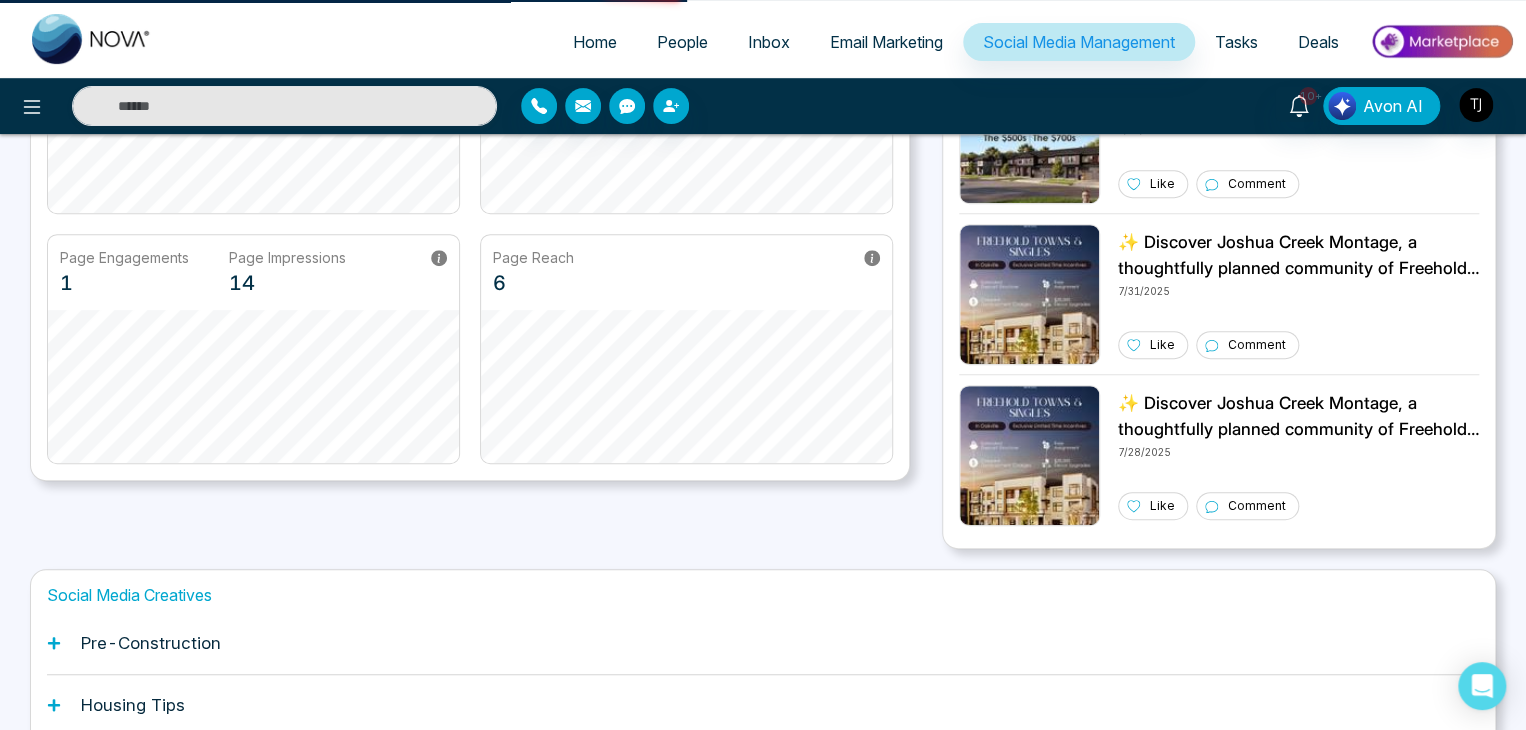 scroll, scrollTop: 0, scrollLeft: 0, axis: both 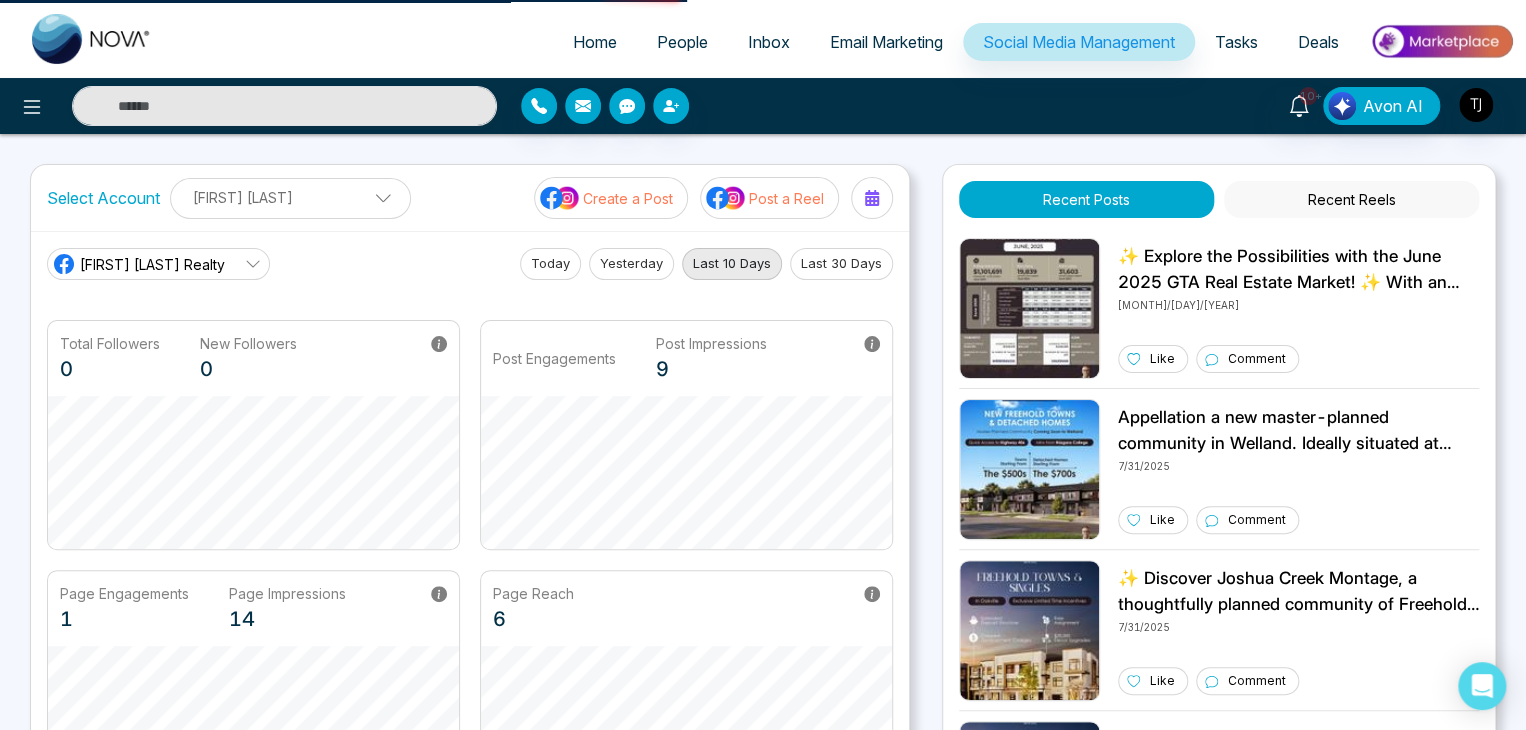 select on "*" 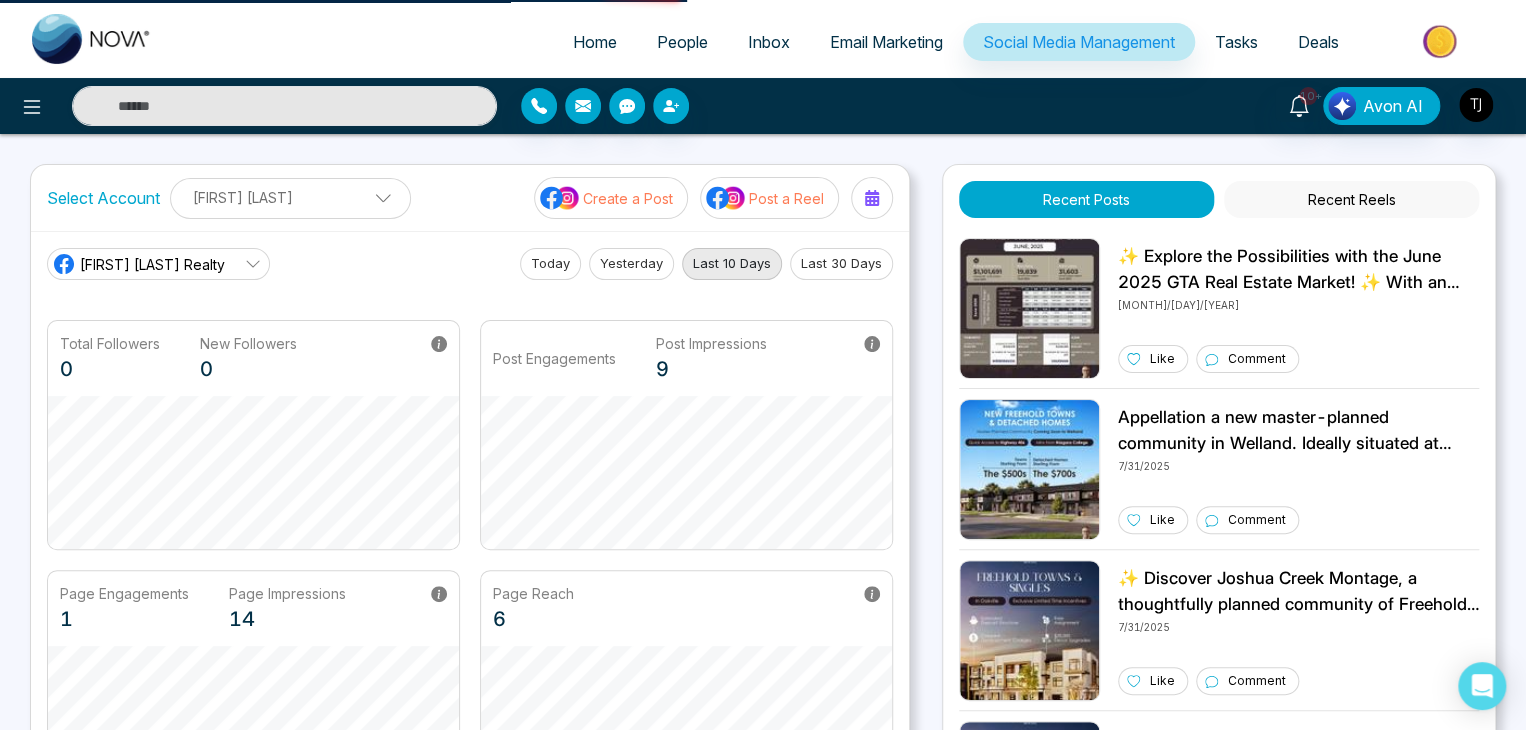 select on "*" 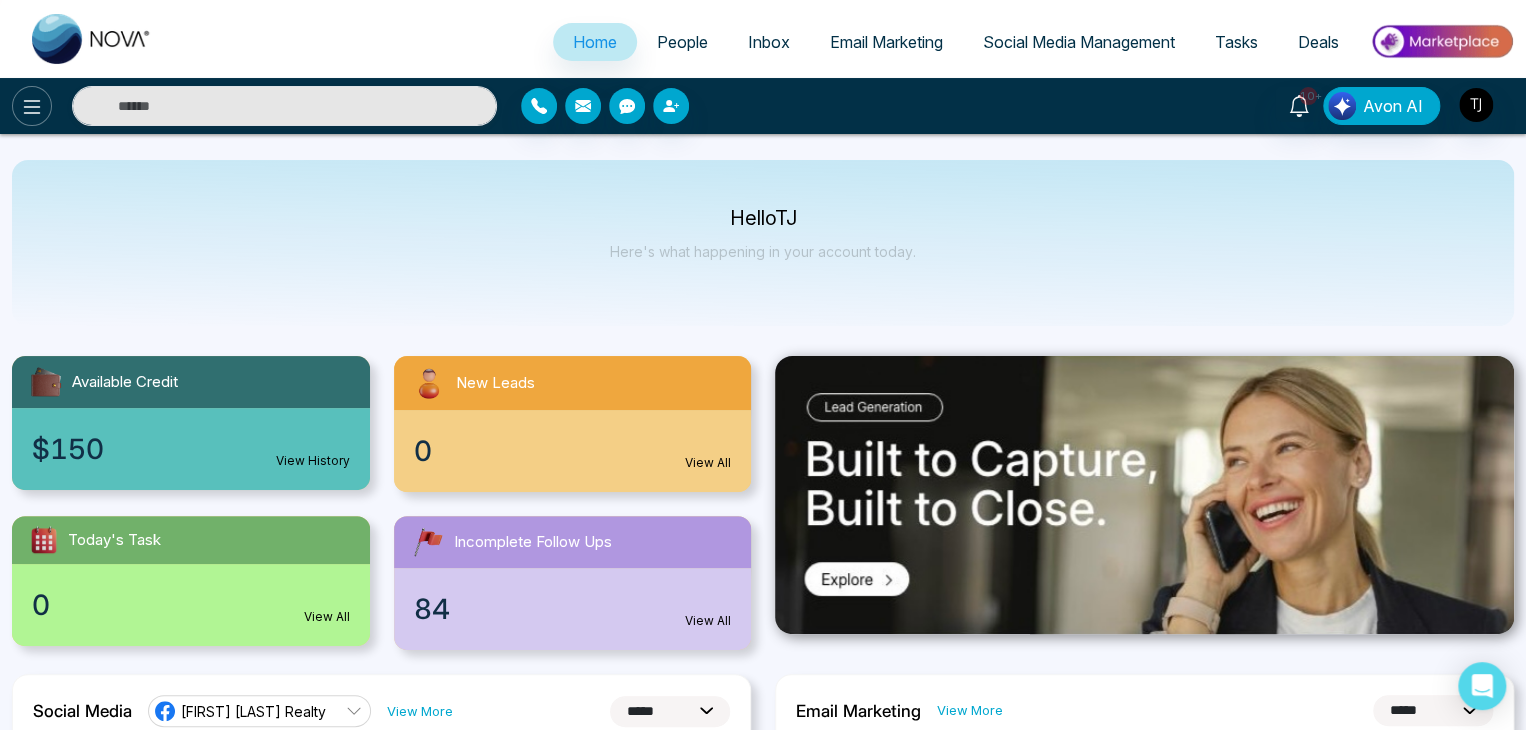 click 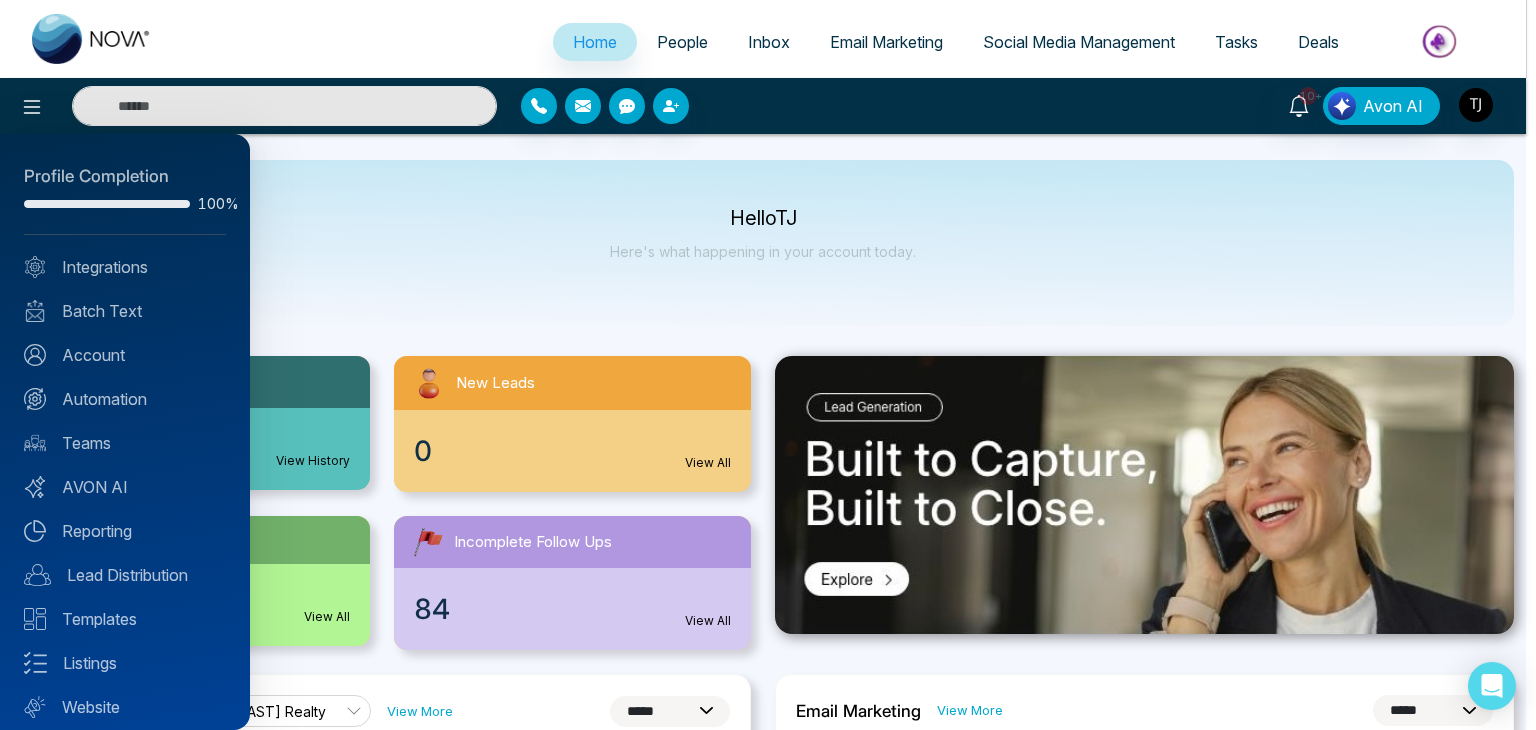 click at bounding box center [768, 365] 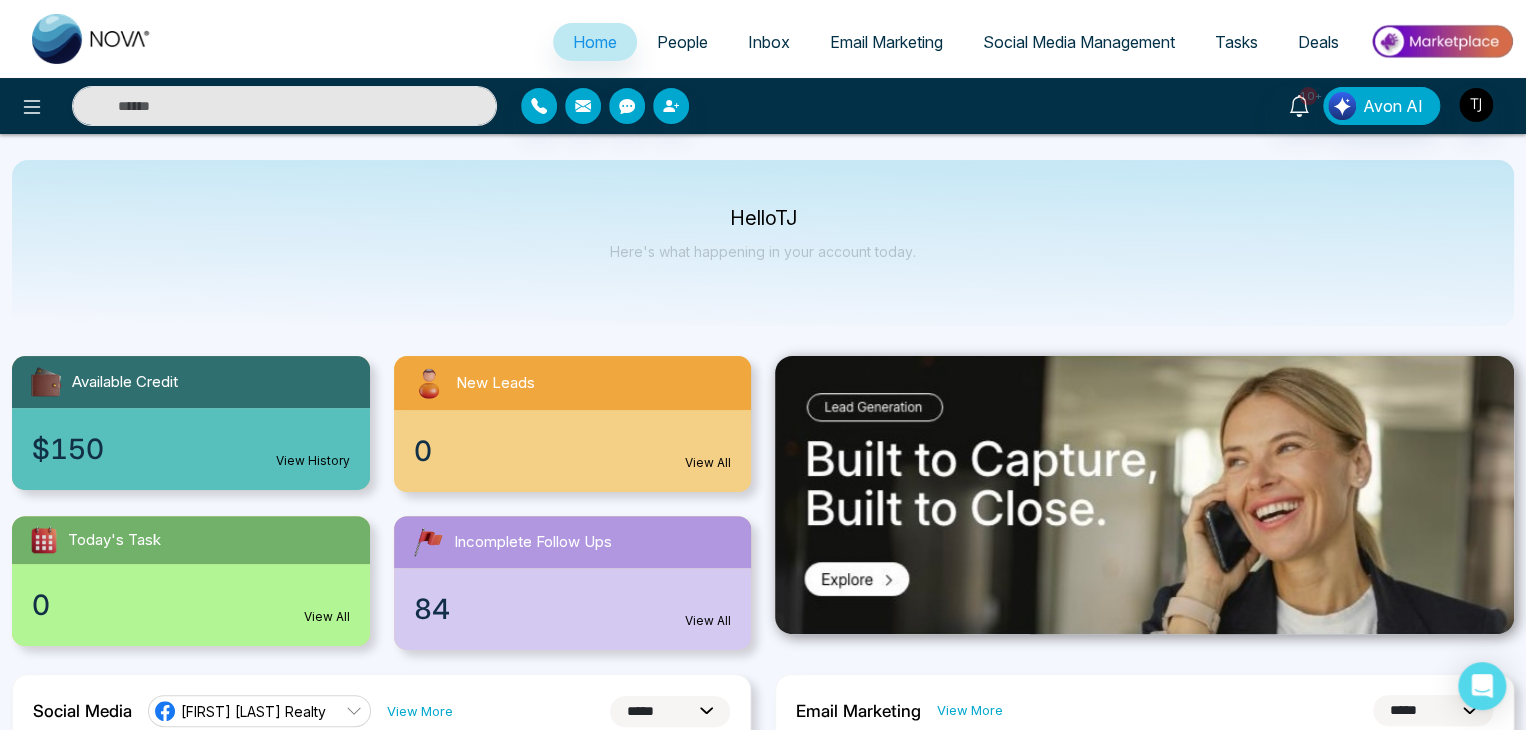 click on "Social Media Management" at bounding box center [1079, 42] 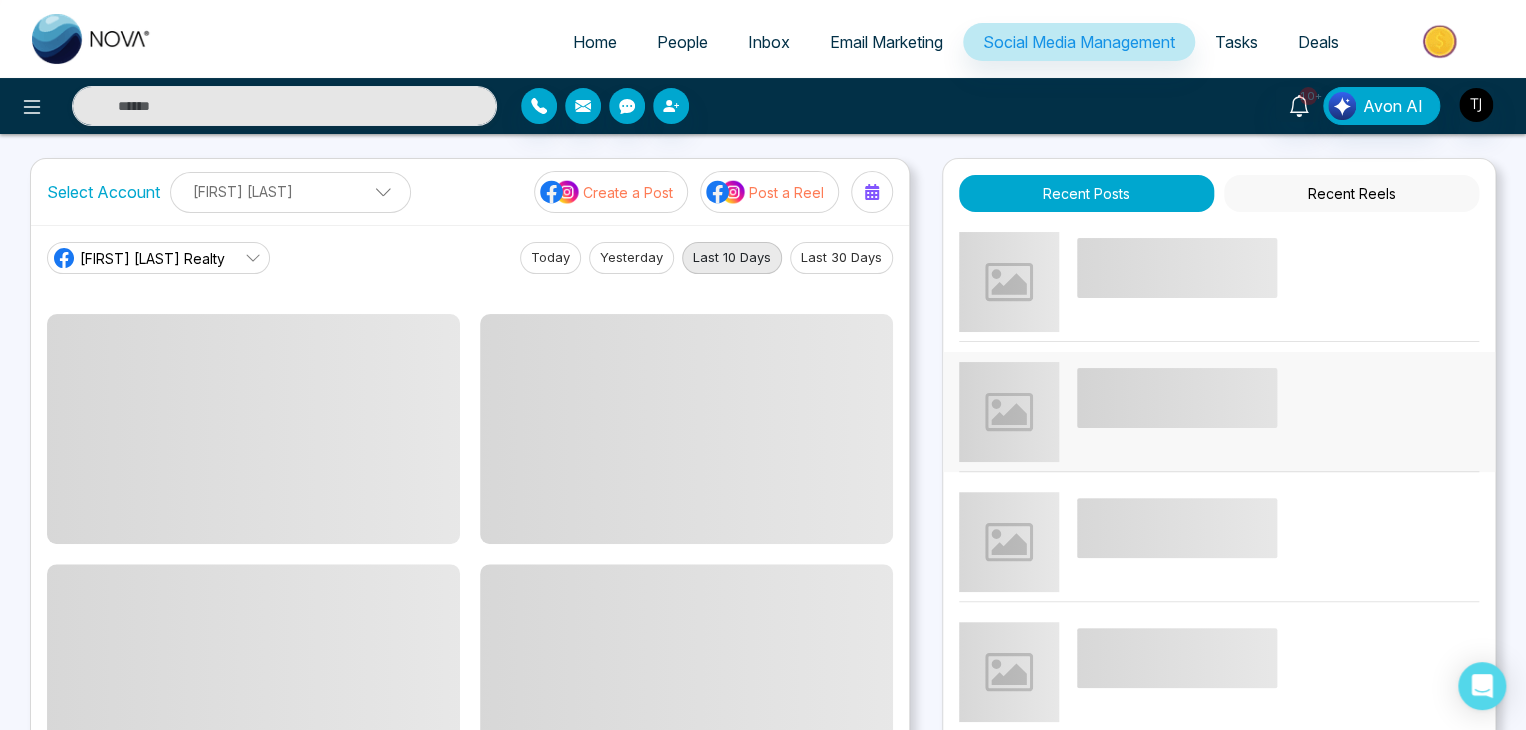 scroll, scrollTop: 0, scrollLeft: 0, axis: both 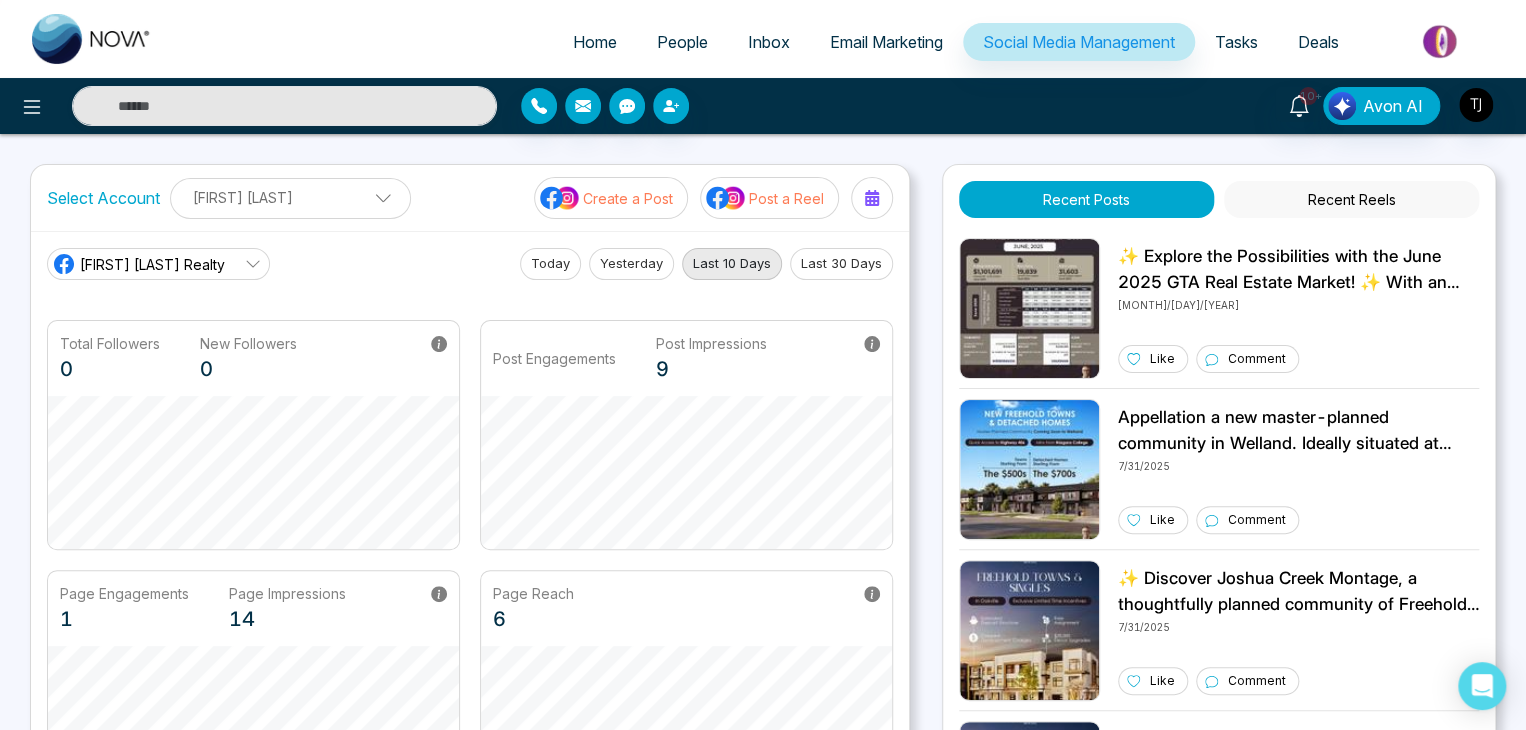 click on "Create a Post" at bounding box center (628, 198) 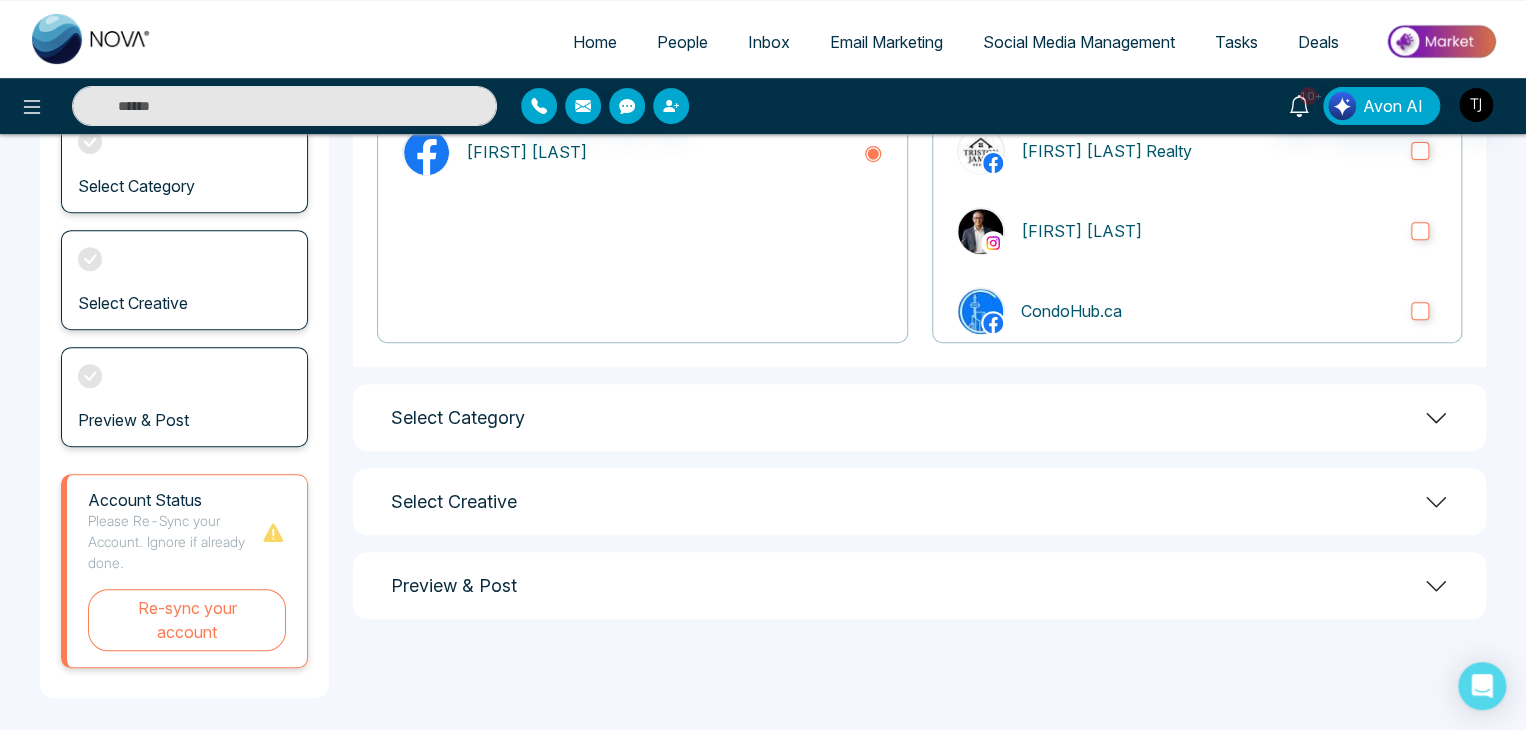 scroll, scrollTop: 280, scrollLeft: 0, axis: vertical 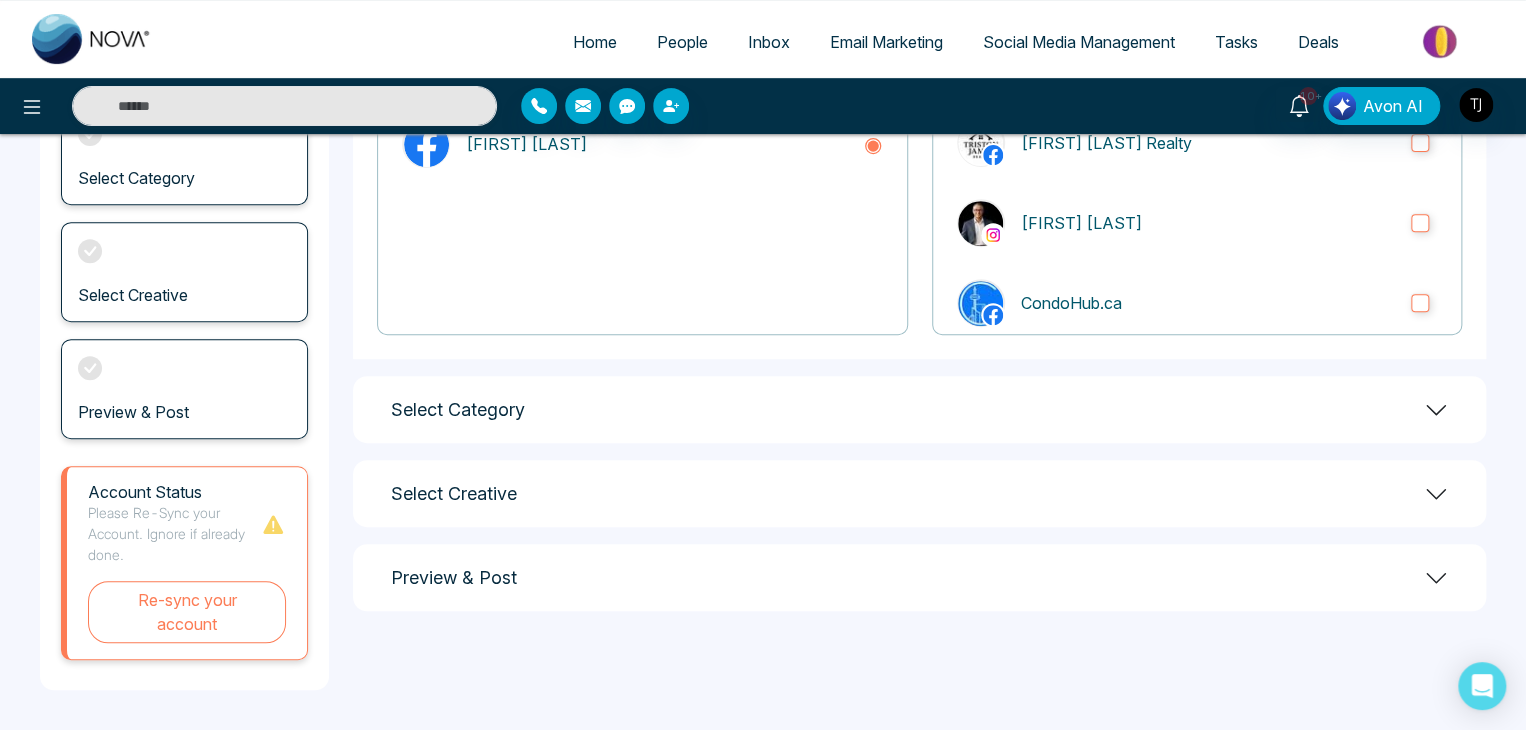 click on "Select Account [FIRST] [LAST] Select Account Add Account [FIRST] [LAST] Select Business Page [FIRST] [LAST] Realty [FIRST] [LAST] CondoHub.ca First Time Home Buyer Edmonton Homes Team Allwin TeamAllwin | GTA & Durham Homes Lions Legacy Group Lions Legacy Group Real Estate CRM  Reid Group Elite Reid Group Elite Mortgage Solutions [FIRST] [LAST] Real Estate Broker [FIRST] [LAST] Real Estate Broker [FIRST] [LAST] Realtor [FIRST] [LAST] Team [FIRST] [LAST] Home Selling System. [FIRST] [LAST] Re/Max [FIRST] [FIRST] [LAST] [FIRST] [LAST] | Realtor [FIRST] [LAST]  [FIRST] [LAST]  [FIRST] [LAST] Real Estate [FIRST] [LAST] Mortgage Lending Centre Mortgage Lending Centre All You Need To Know About Property Buying/ Selling [FIRST] [LAST] [FIRST] [LAST] - Realtor [FIRST] [LAST] Select Category Pre-Construction Housing Tips Festive Greetings Just Listed/Just Sold OR Manual Upload Select Creative Preview & Post Suggested Captions" at bounding box center (919, 292) 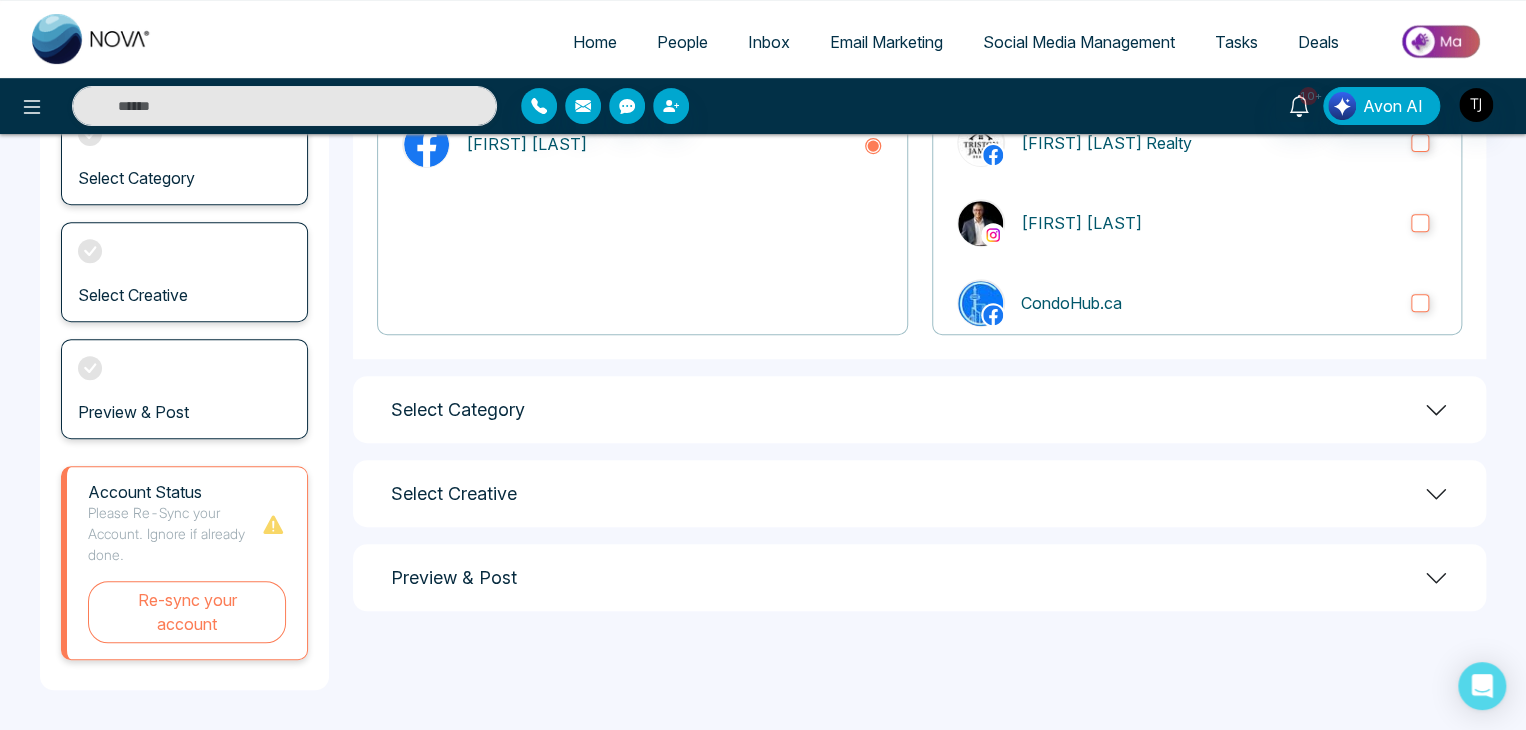 click 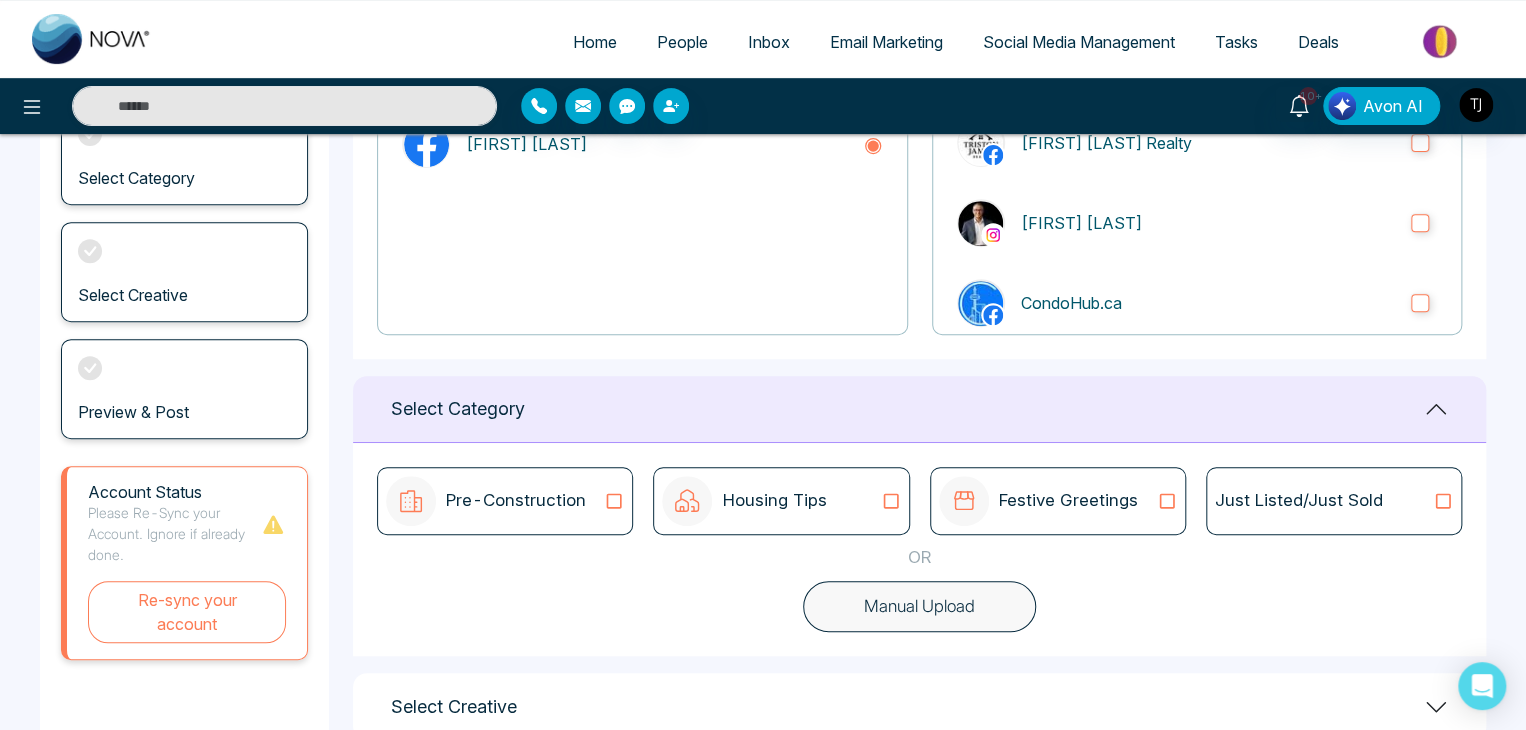 click 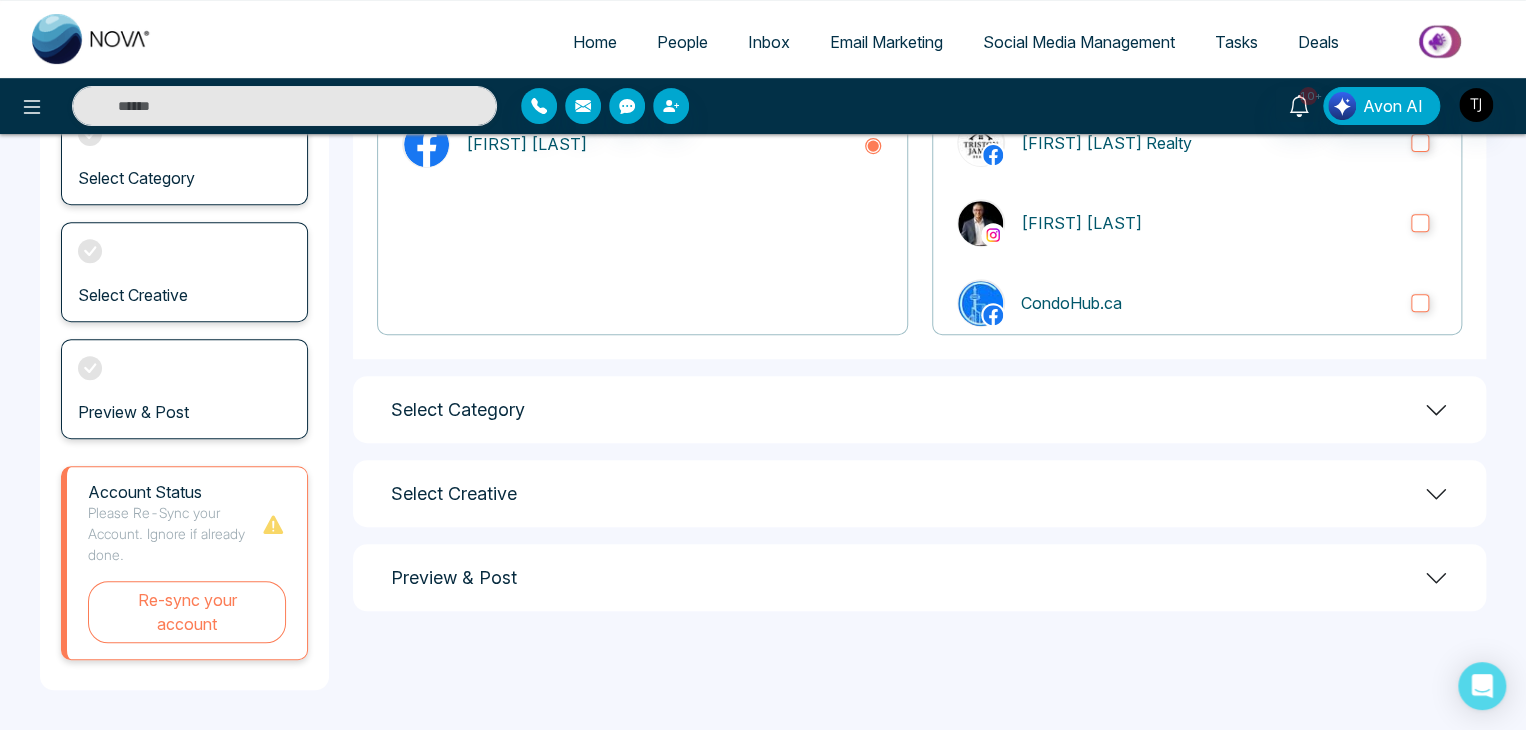 click 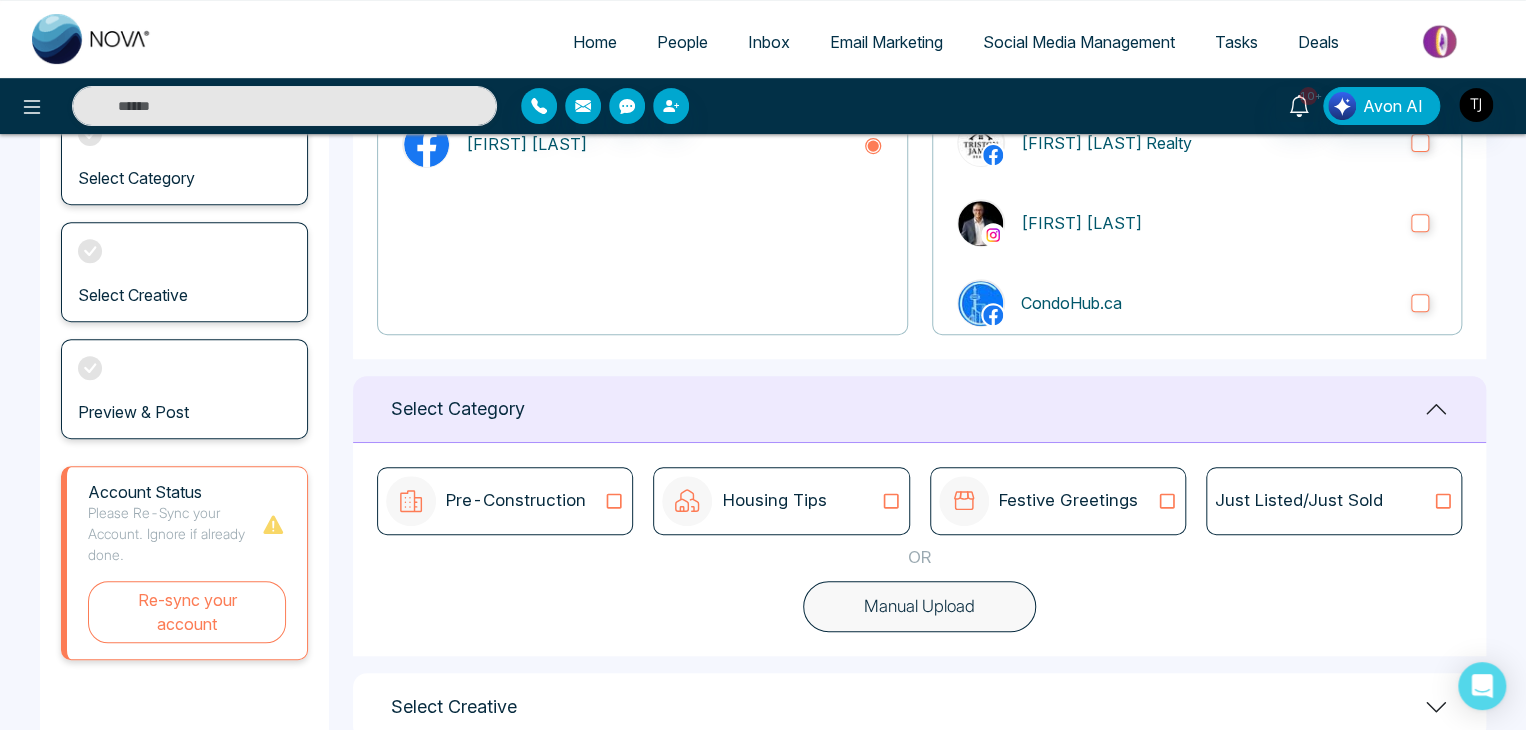 click 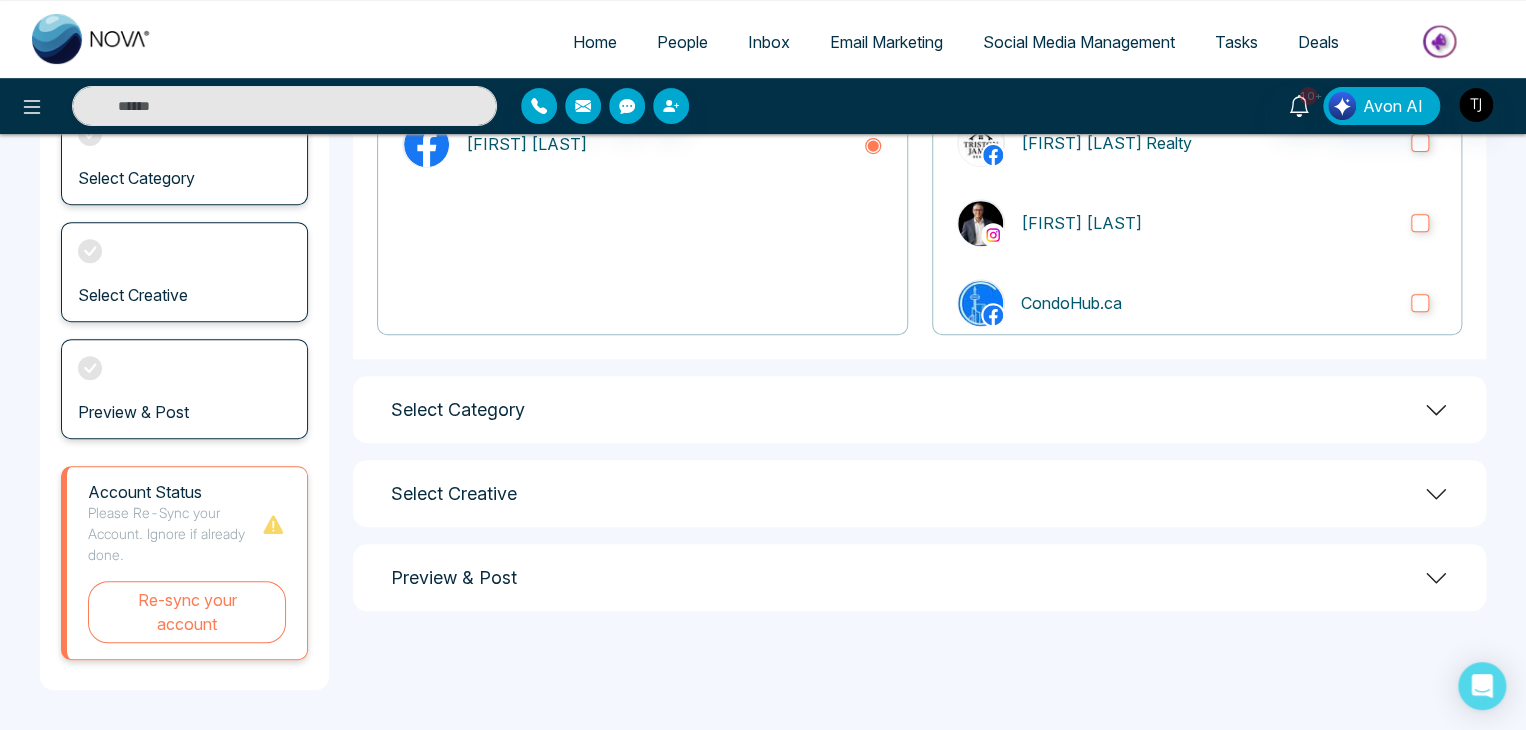 click 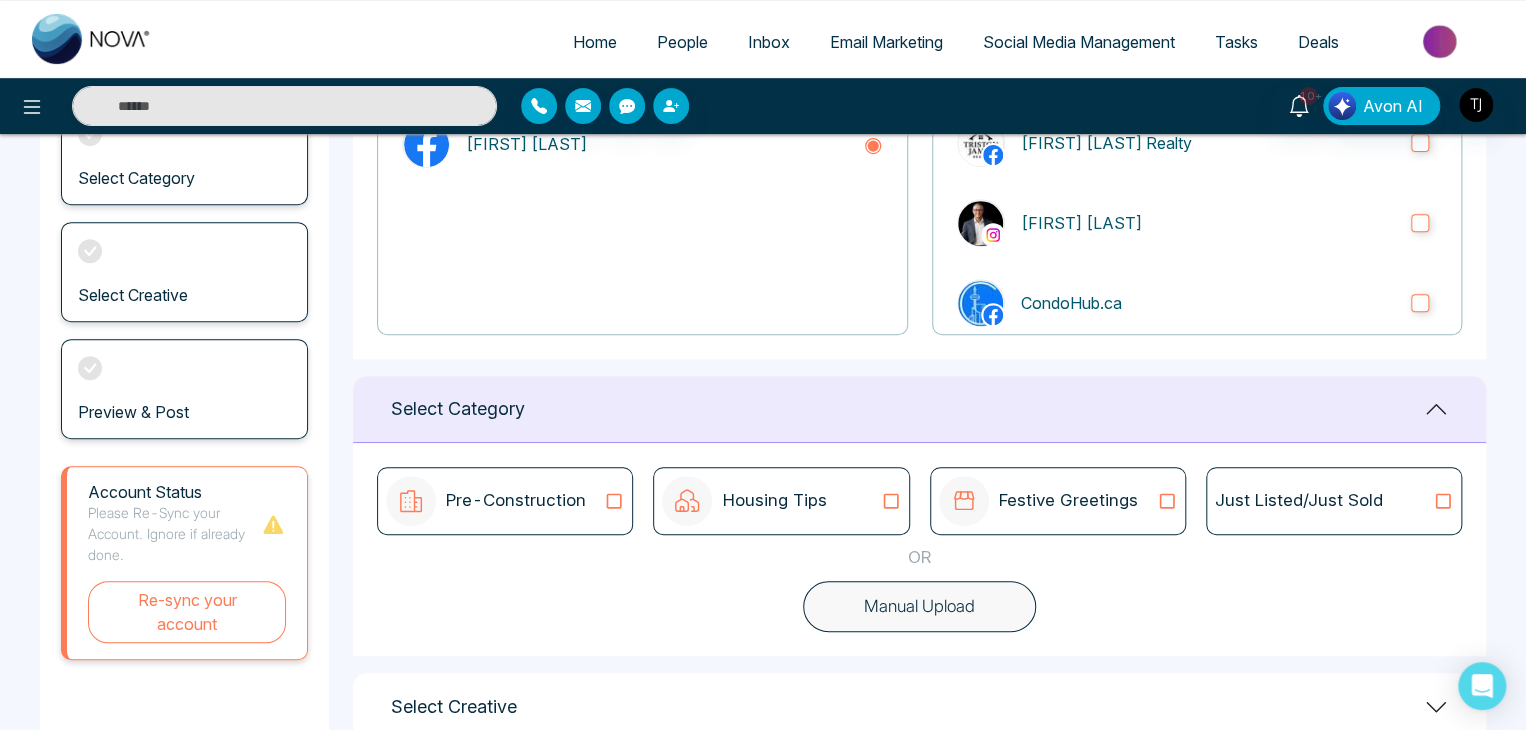 click 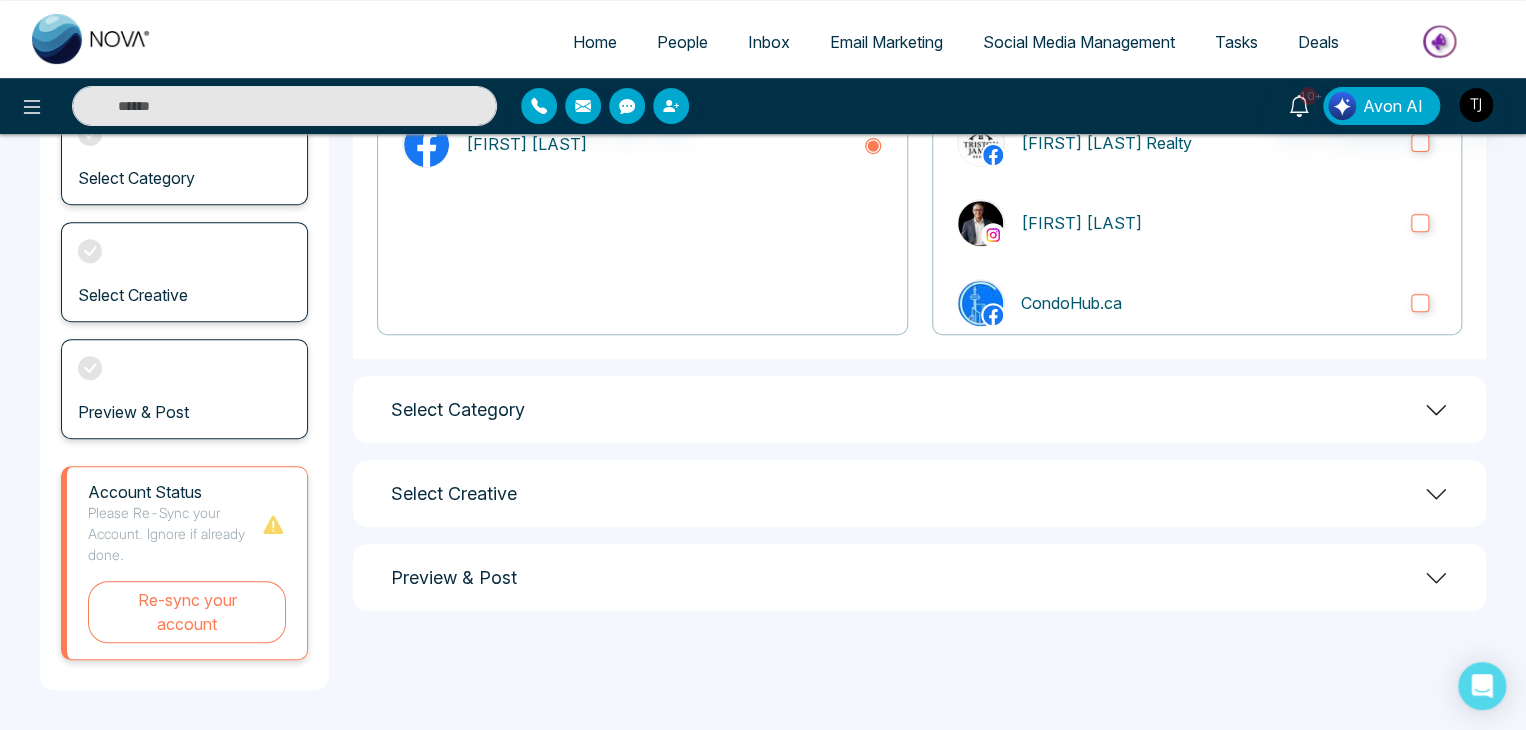 click 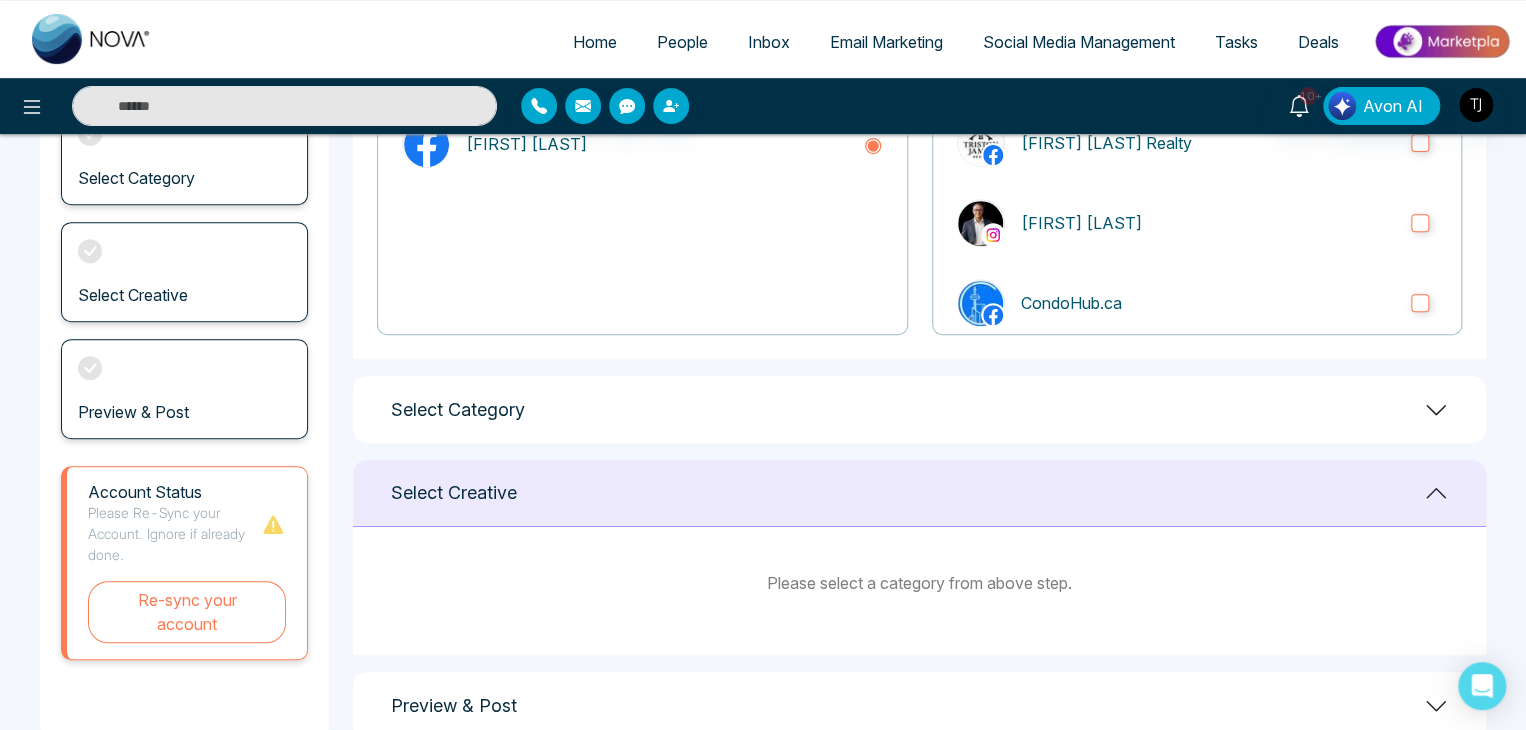 click 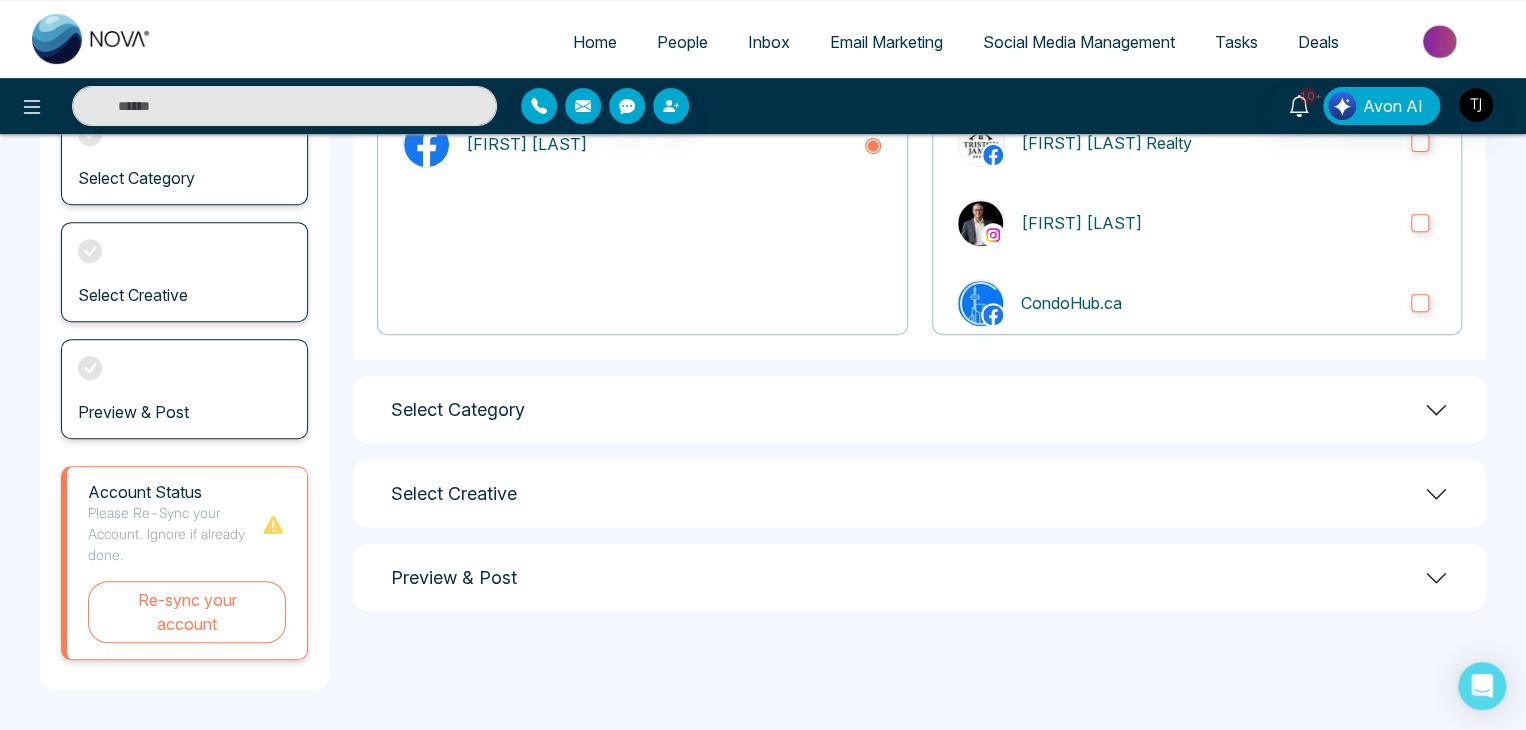 click 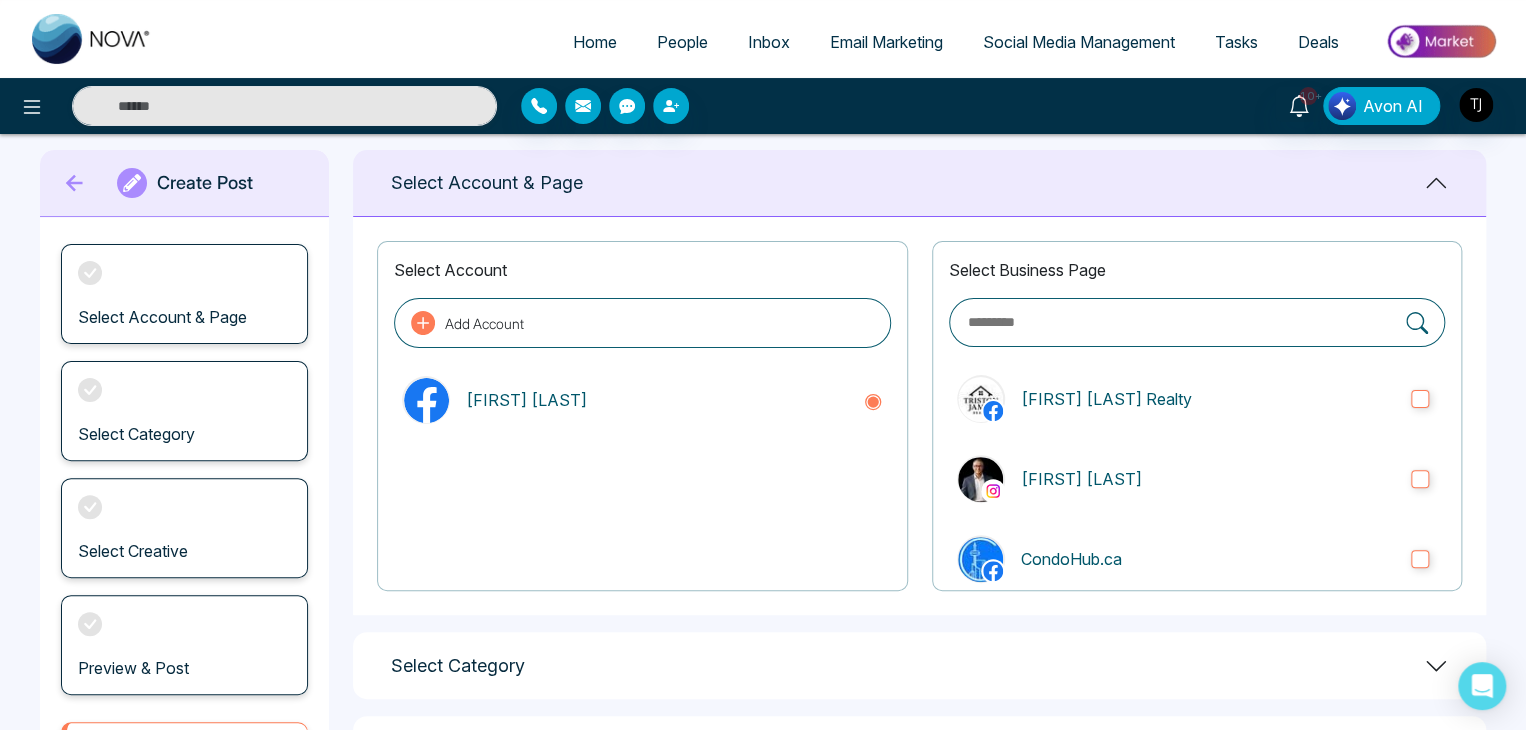 scroll, scrollTop: 0, scrollLeft: 0, axis: both 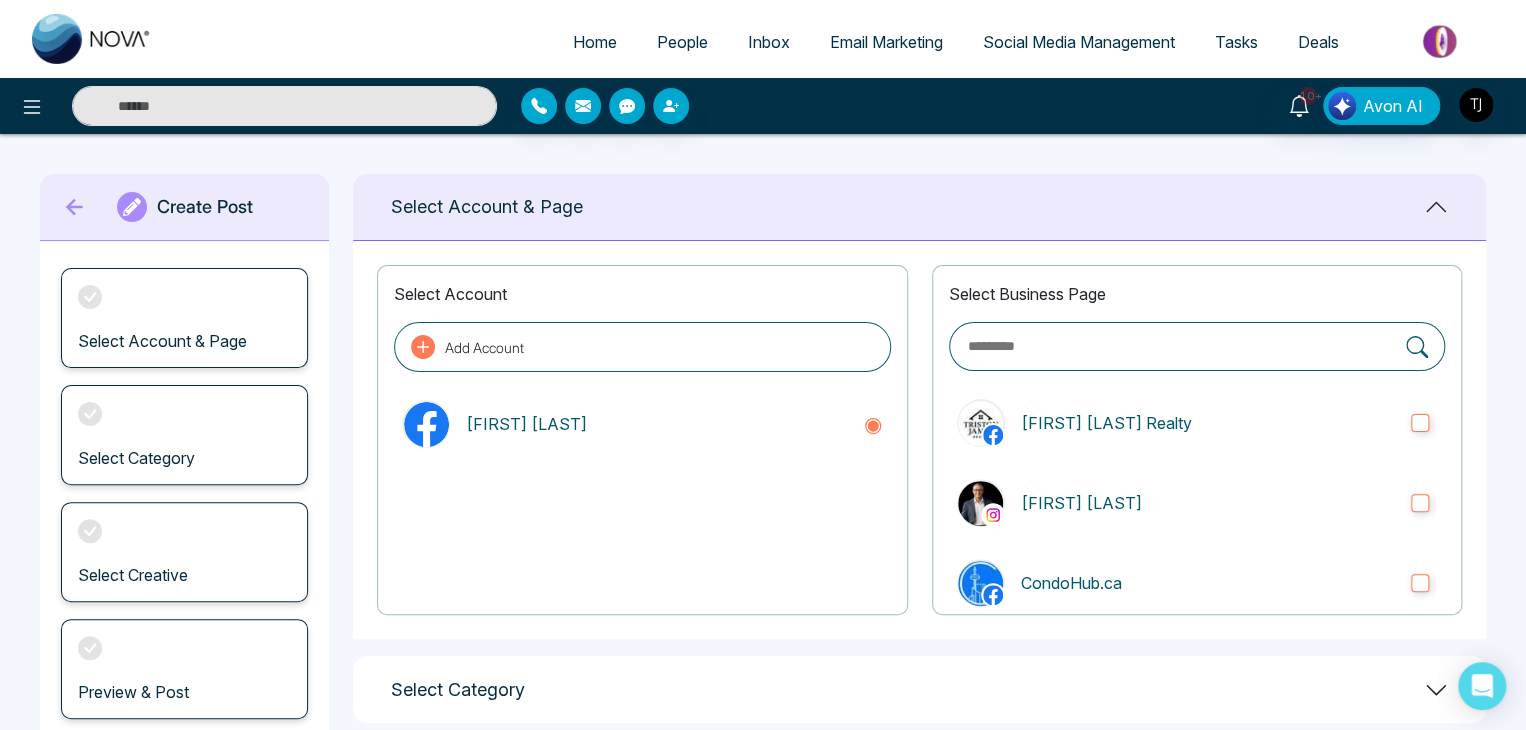 click 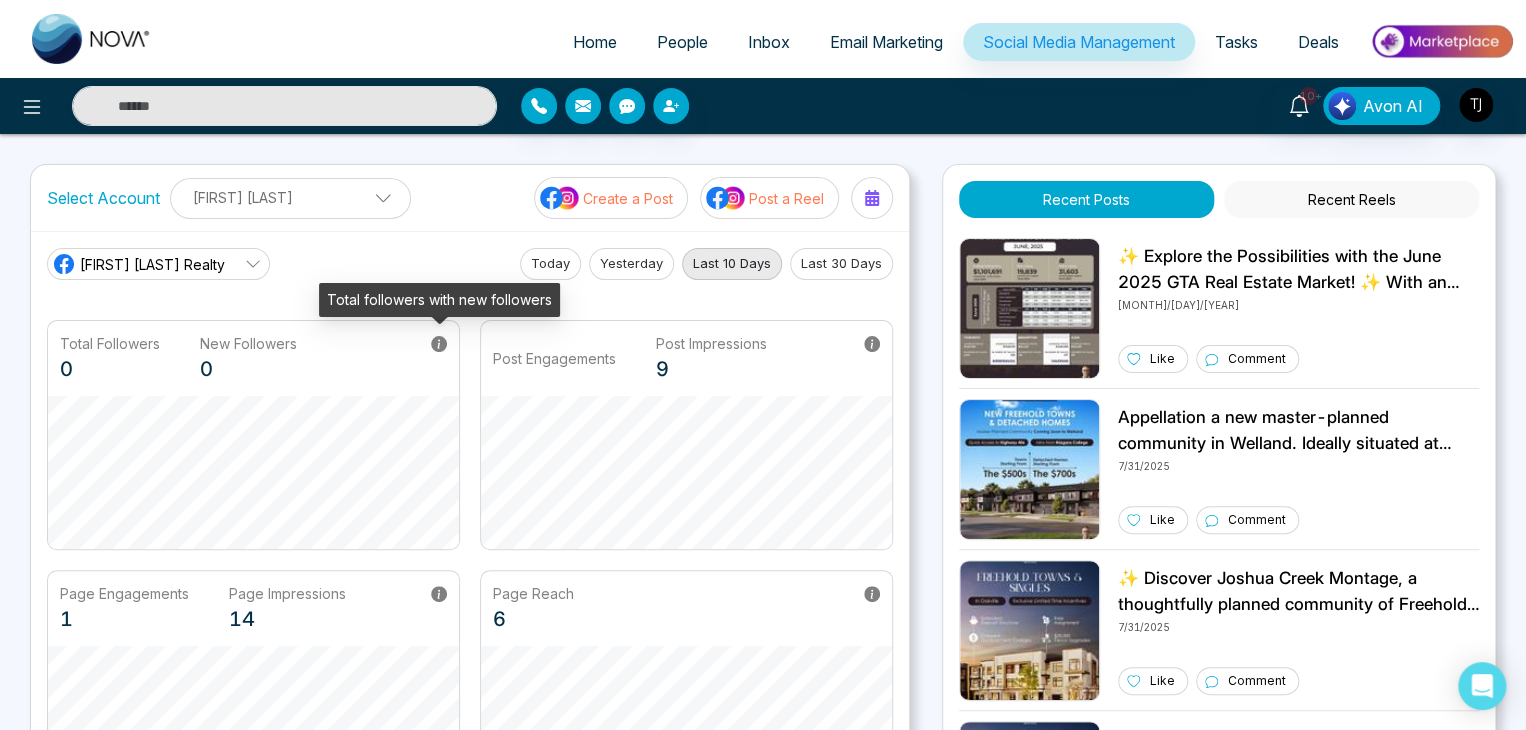 click 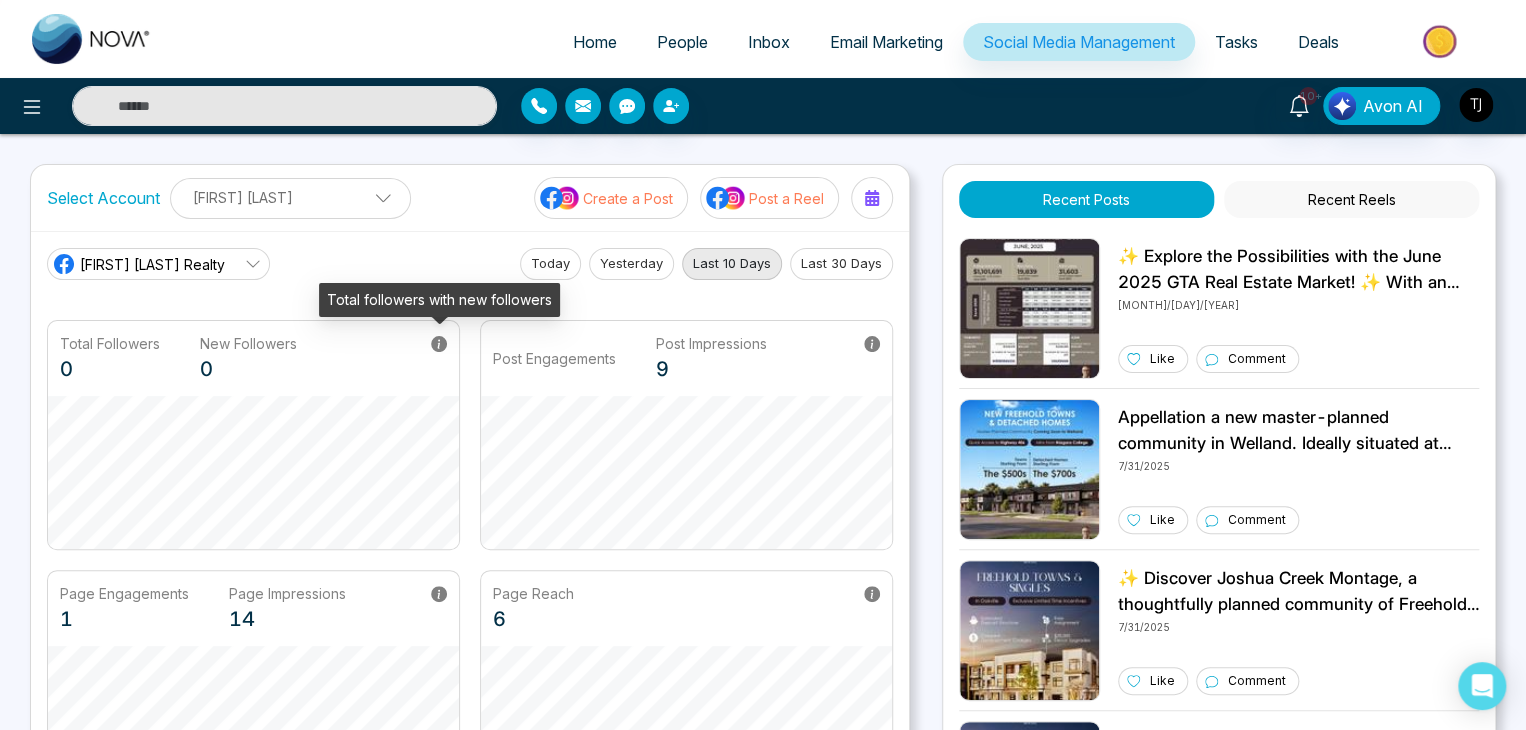 click 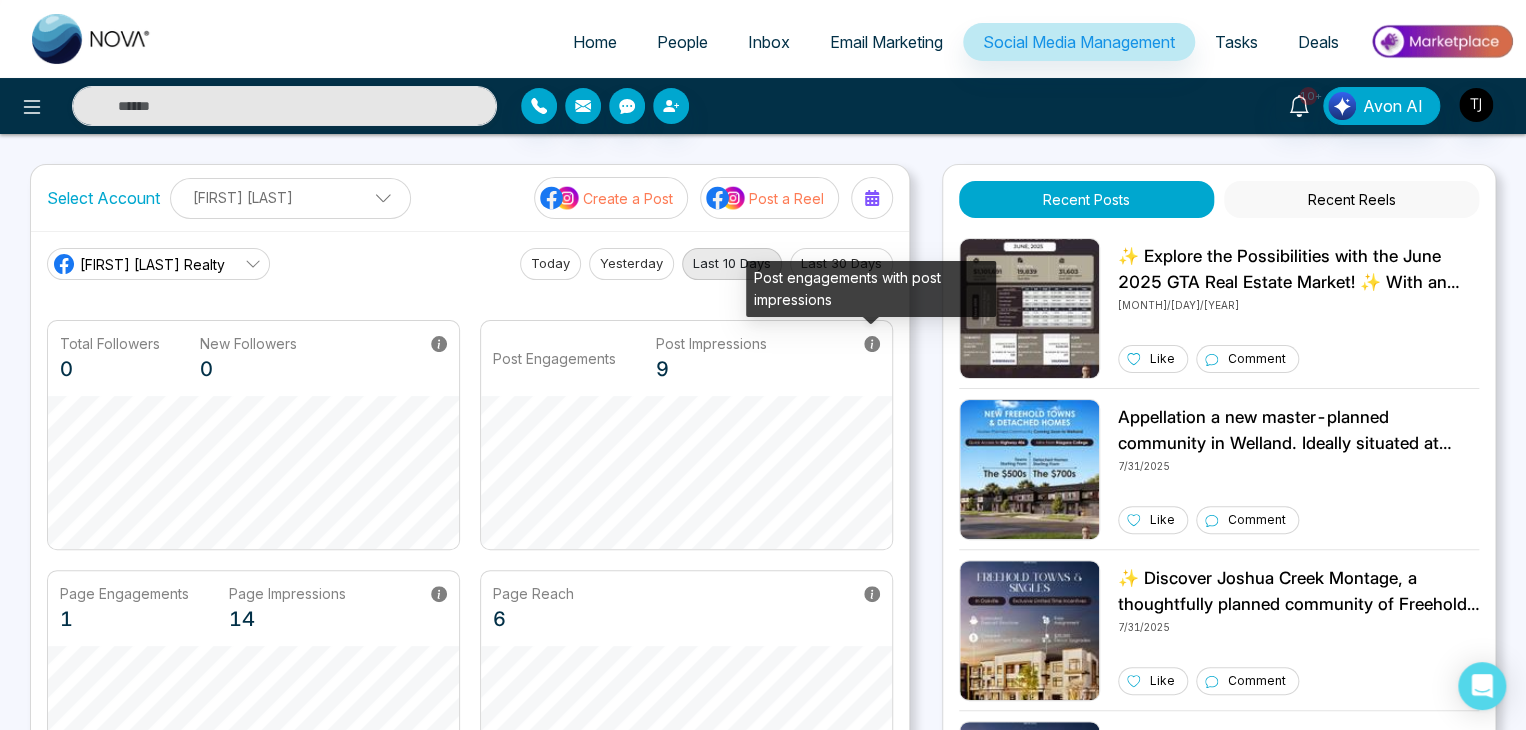 click 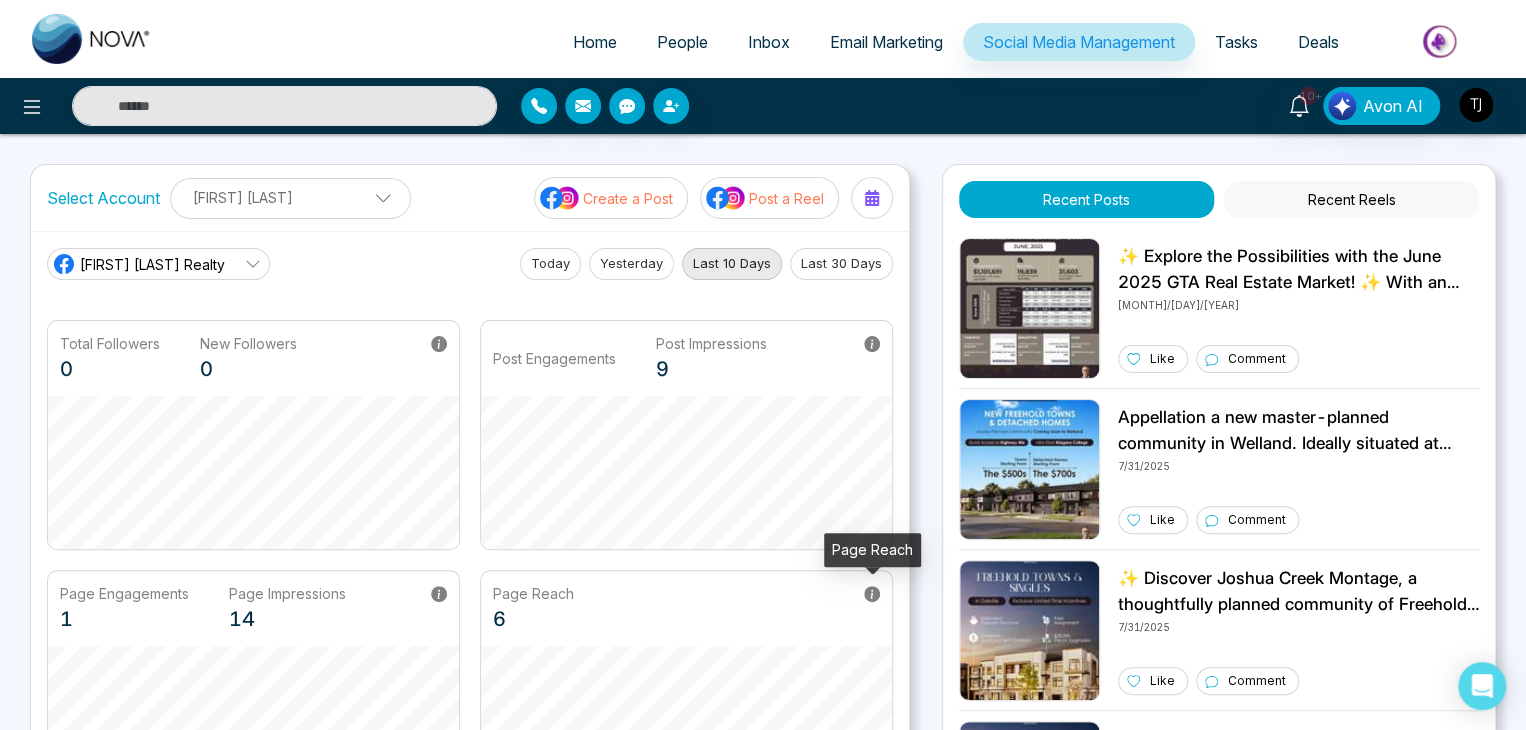 click 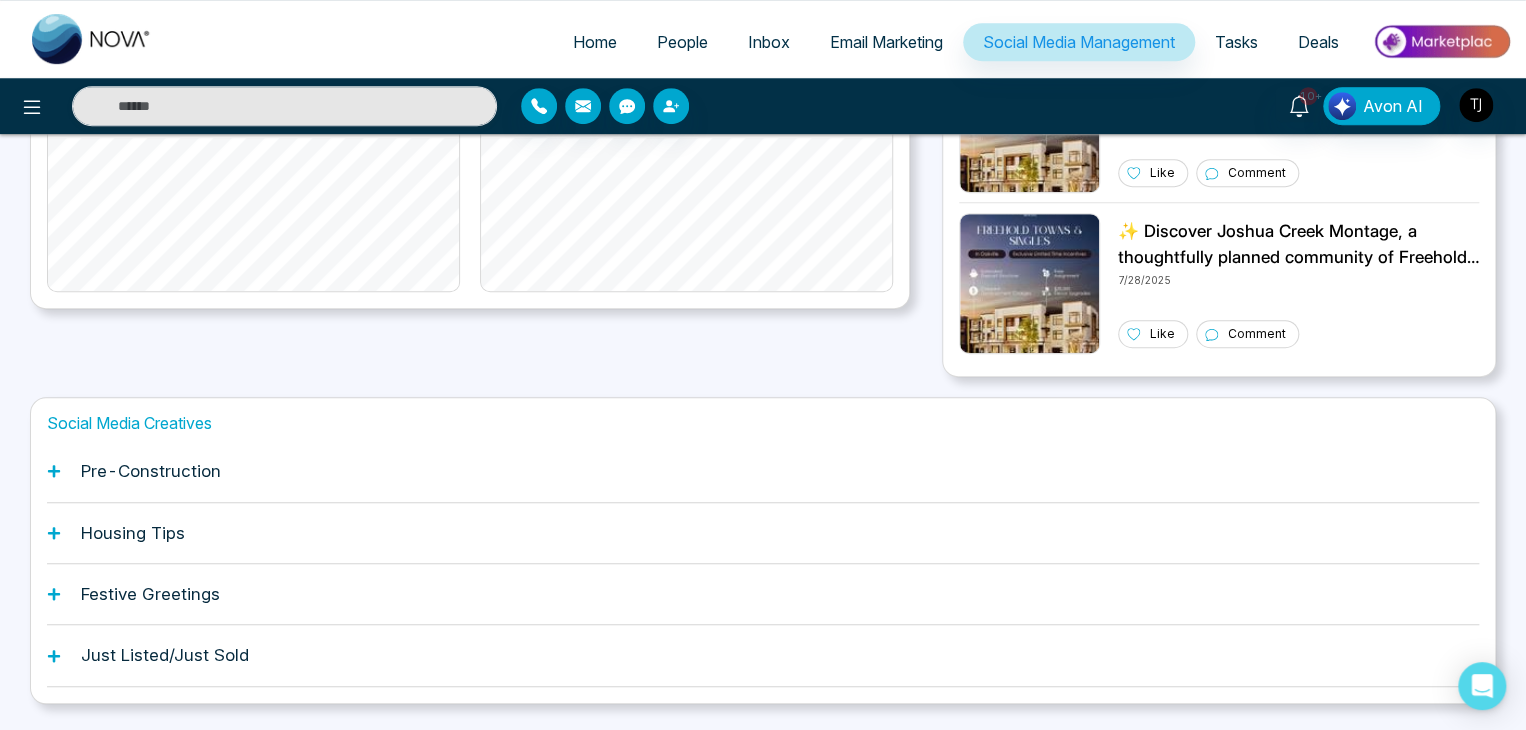 scroll, scrollTop: 508, scrollLeft: 0, axis: vertical 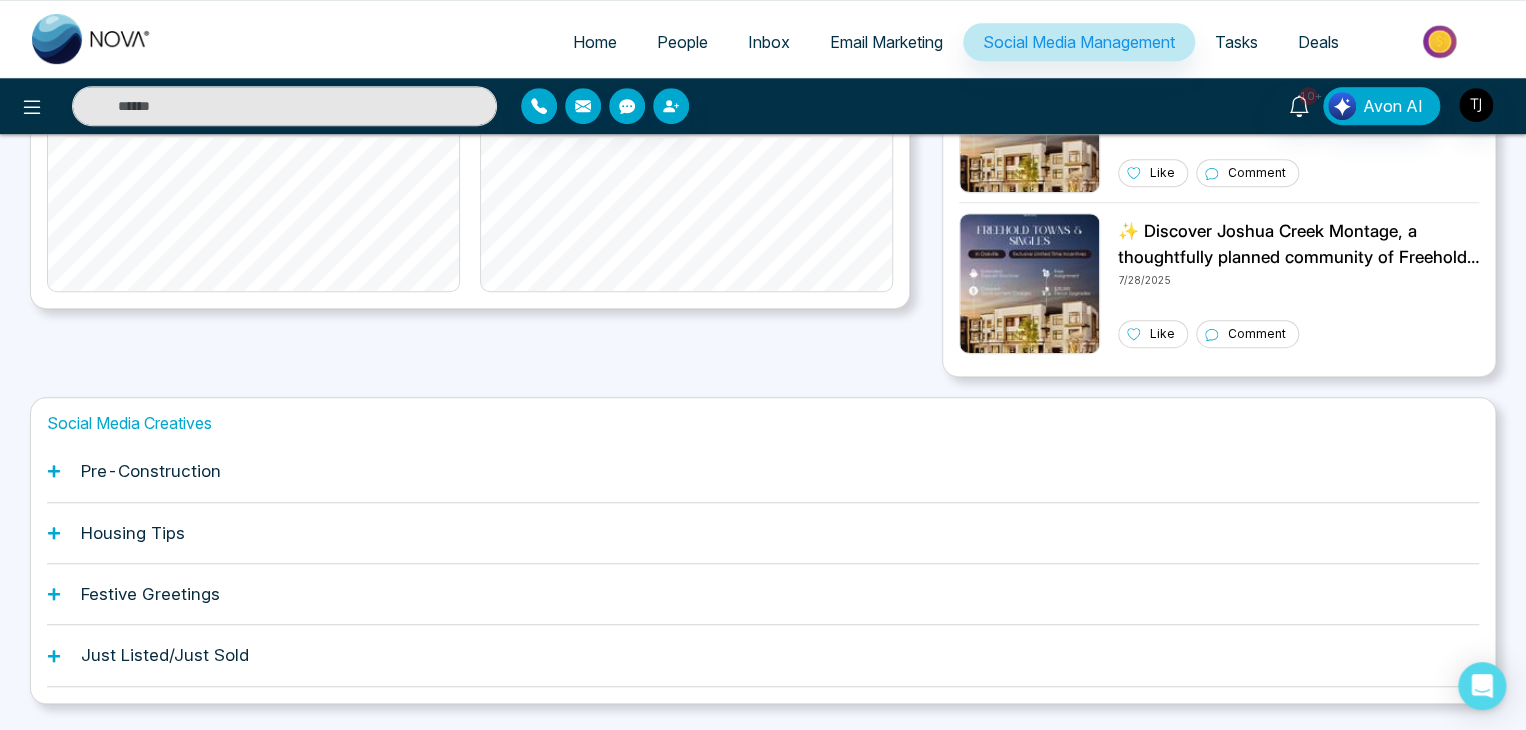 click 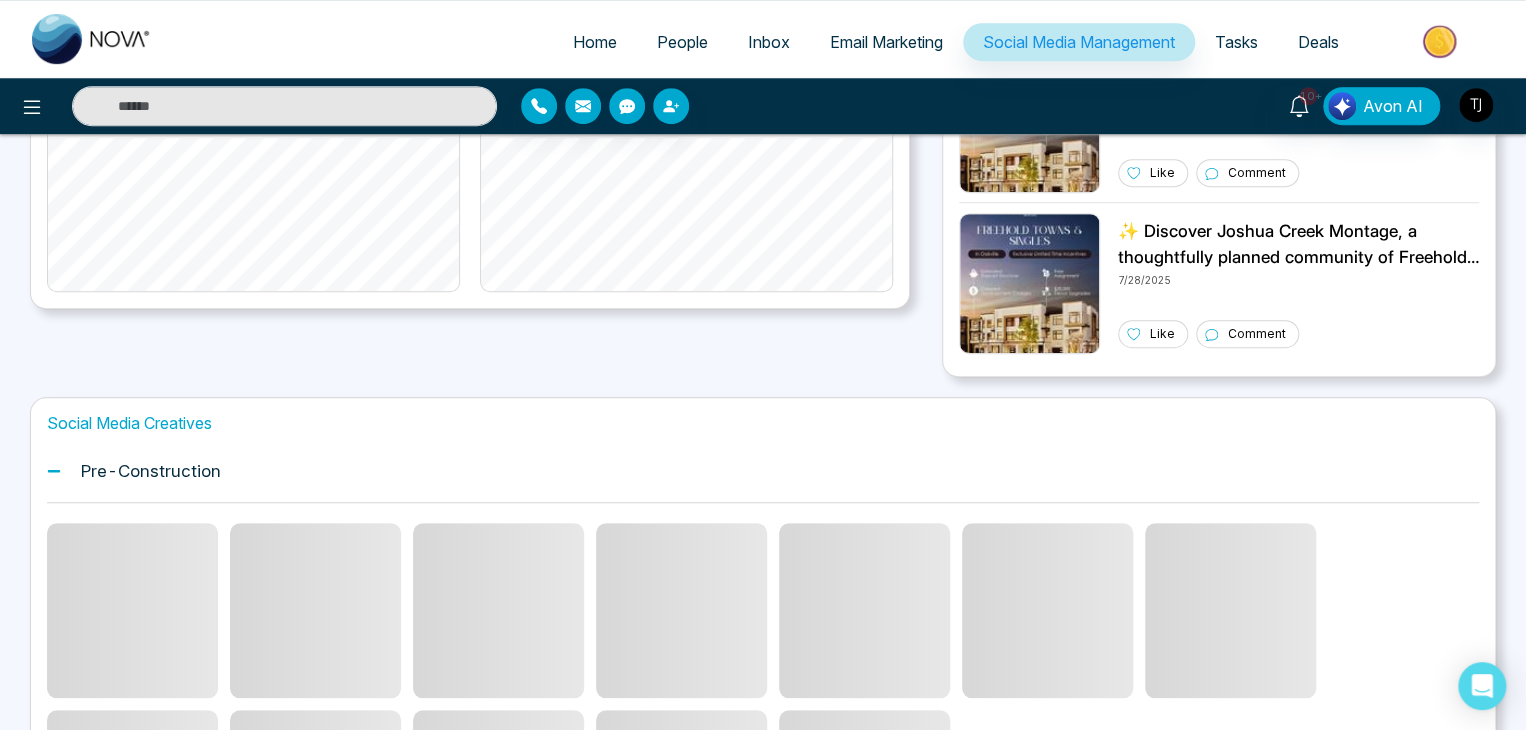 scroll, scrollTop: 102, scrollLeft: 0, axis: vertical 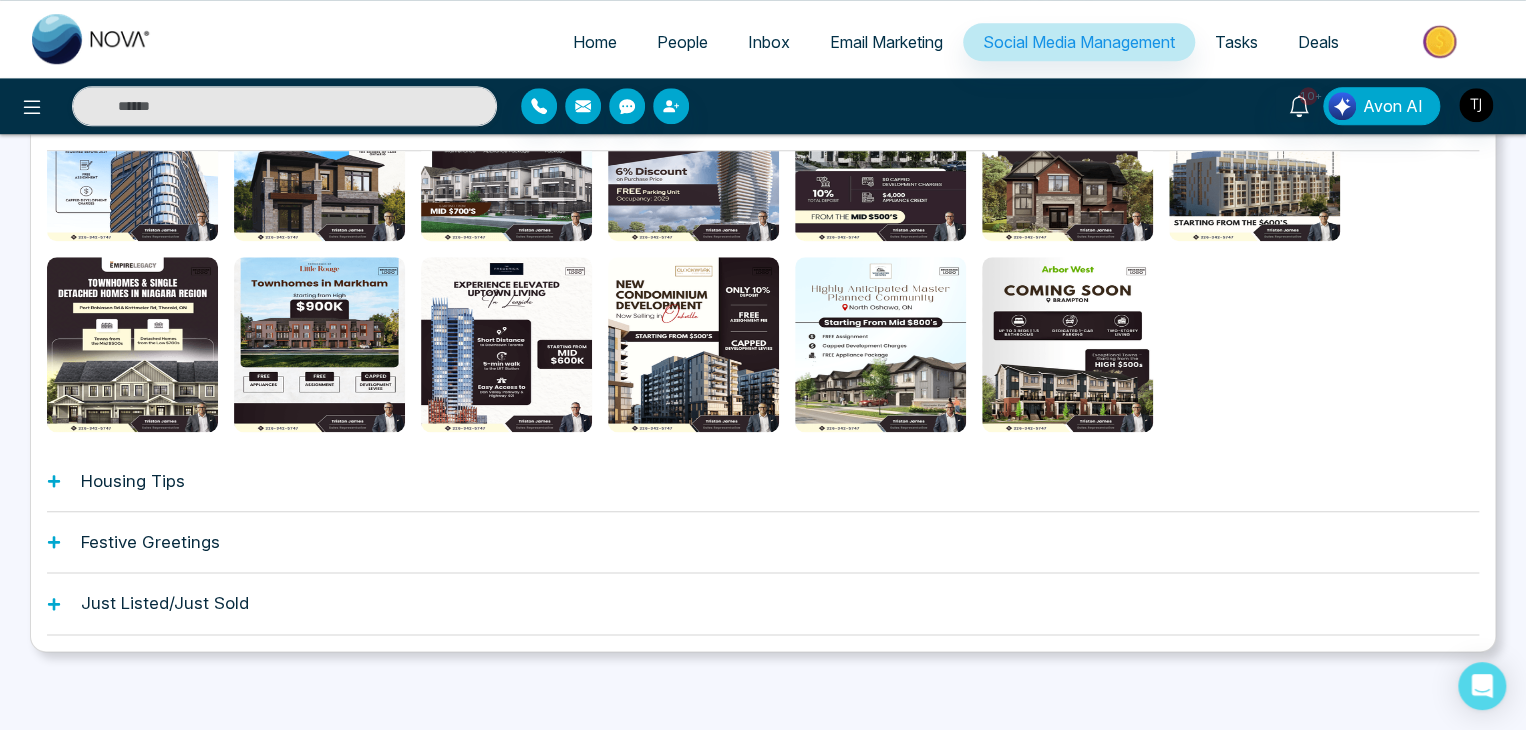 click 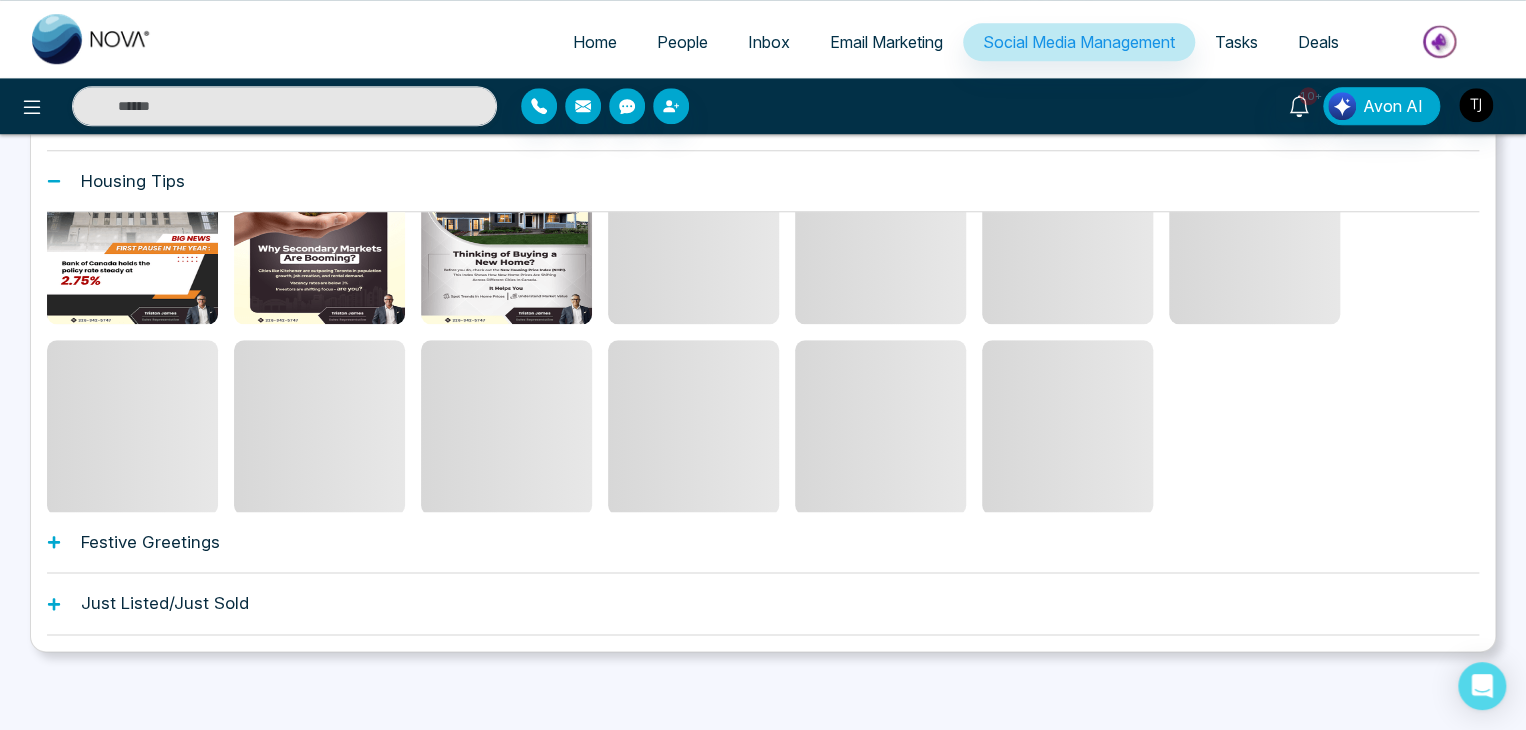 scroll, scrollTop: 296, scrollLeft: 0, axis: vertical 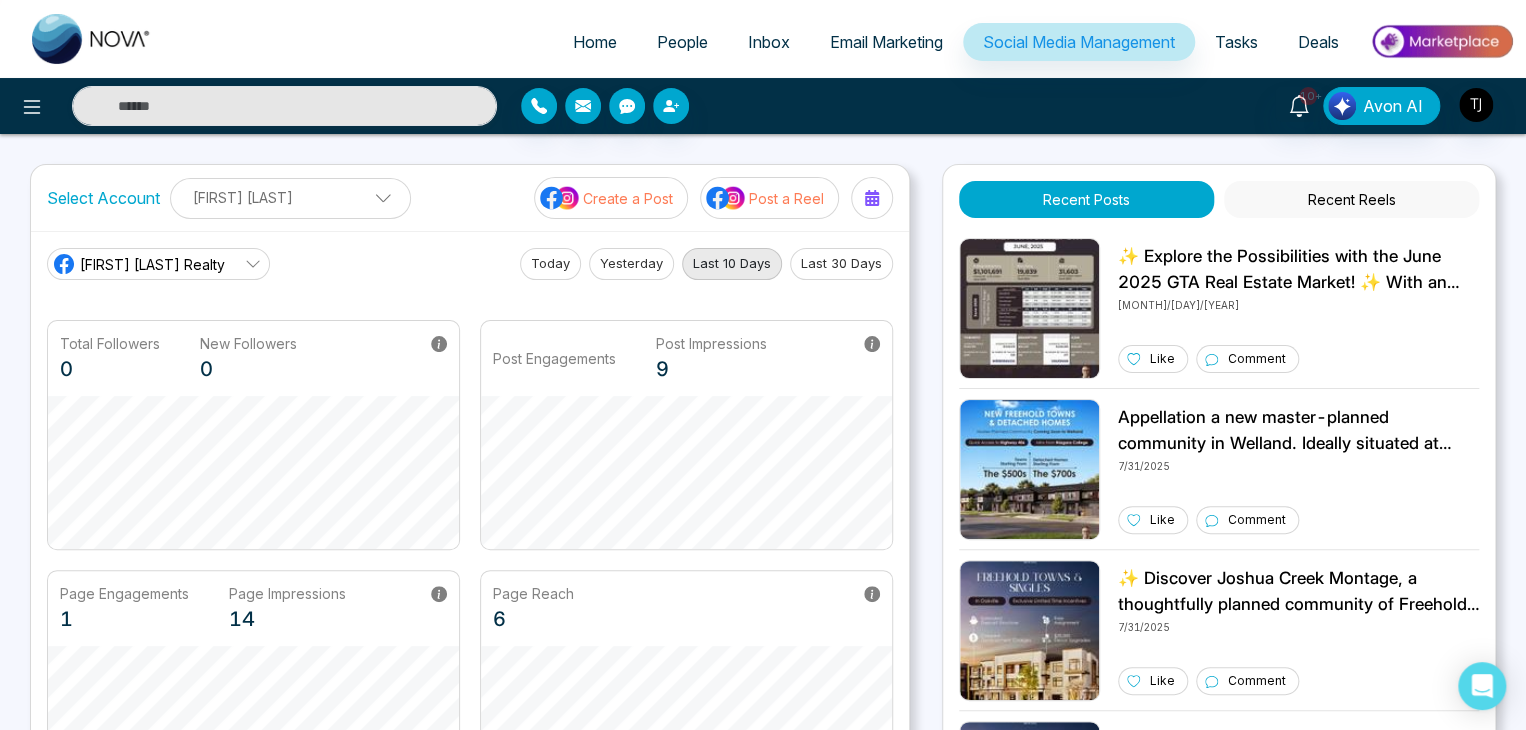click at bounding box center (254, 106) 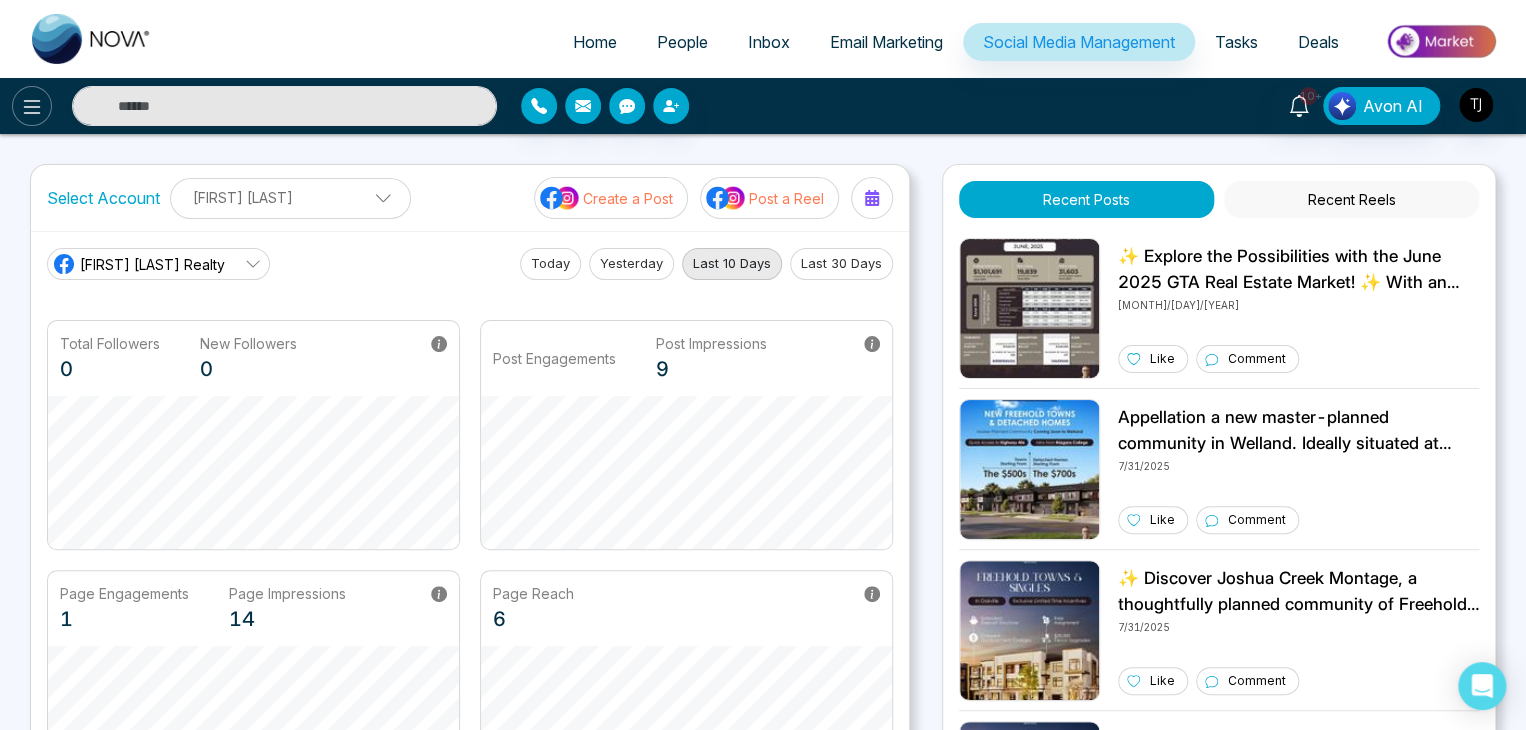 click at bounding box center (32, 106) 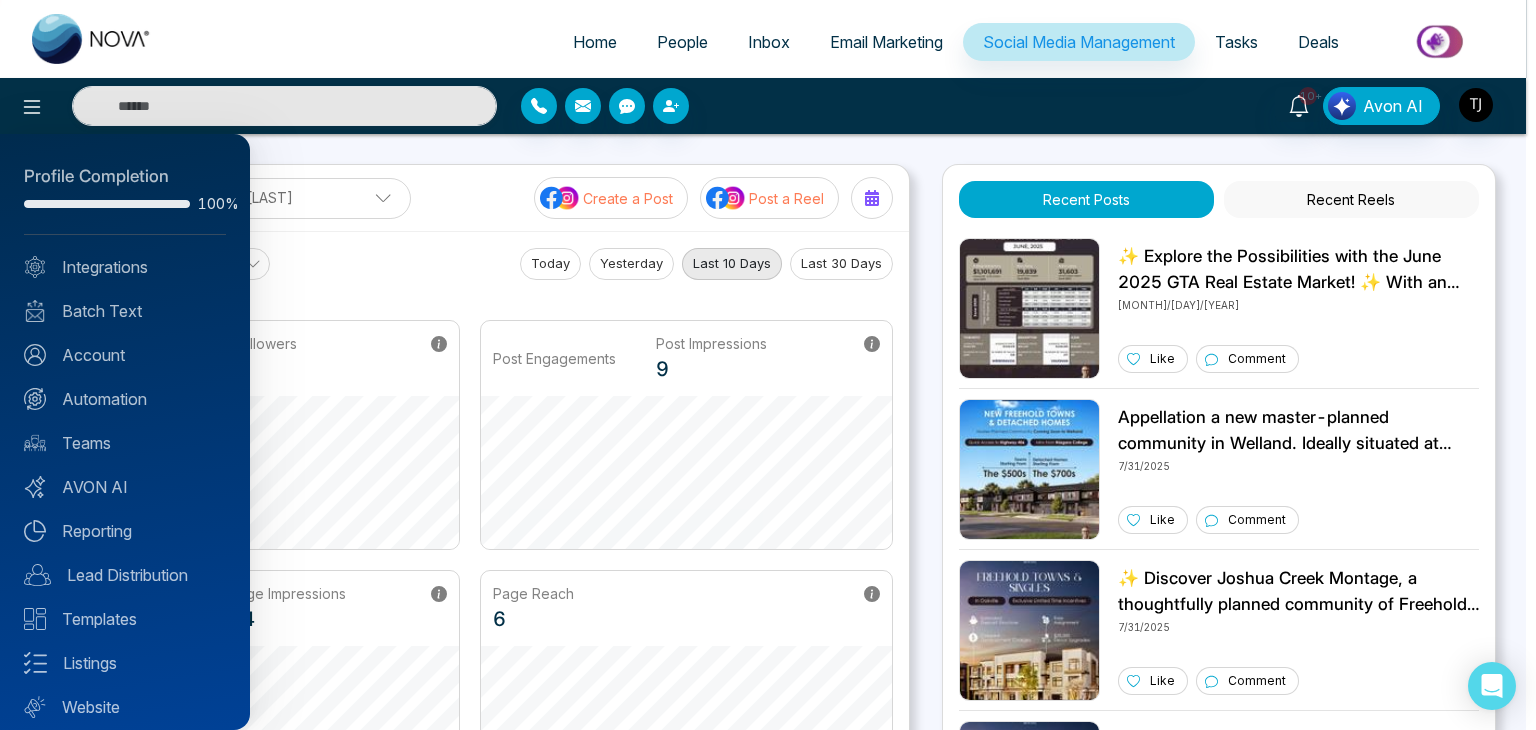 click at bounding box center [768, 365] 